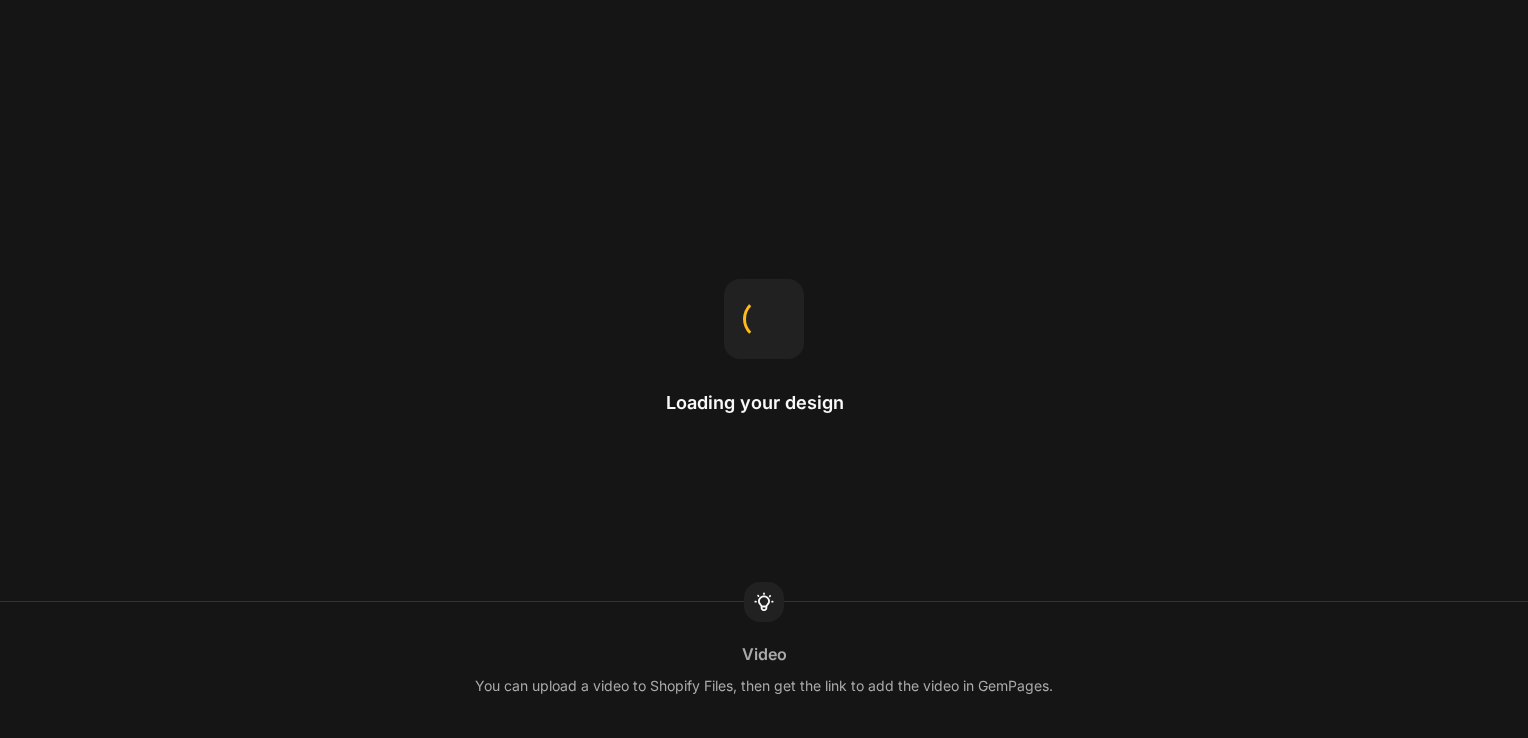 scroll, scrollTop: 0, scrollLeft: 0, axis: both 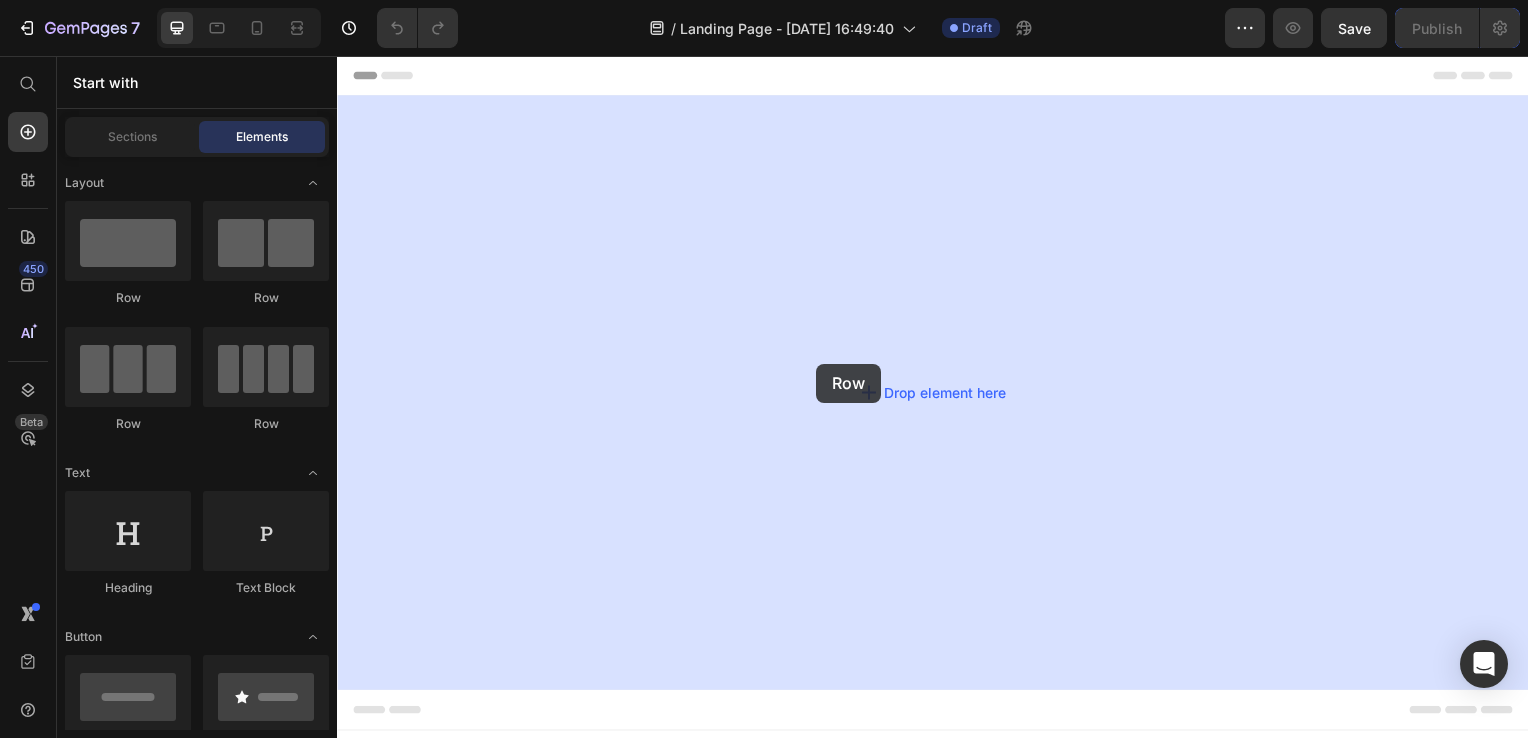 drag, startPoint x: 475, startPoint y: 311, endPoint x: 819, endPoint y: 366, distance: 348.36905 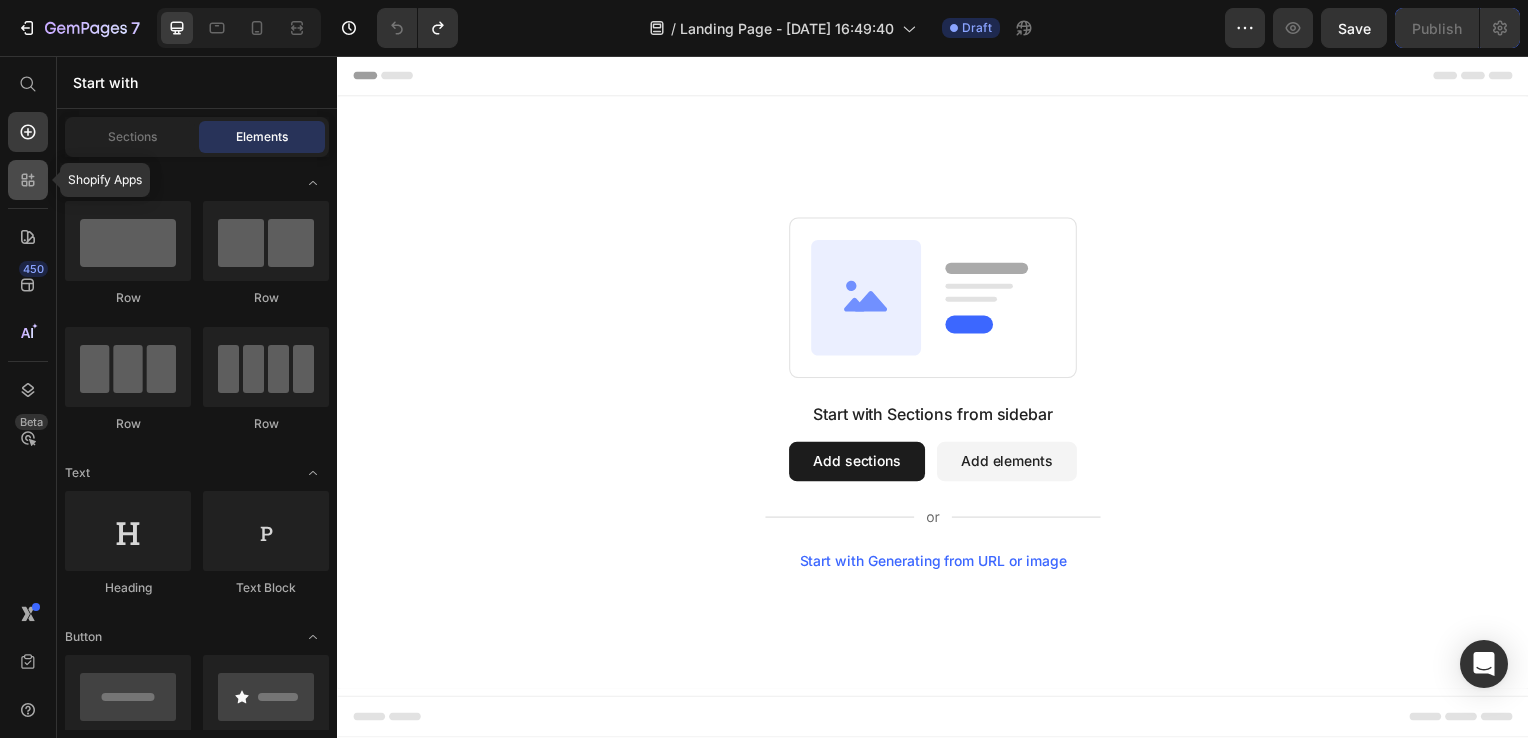 click 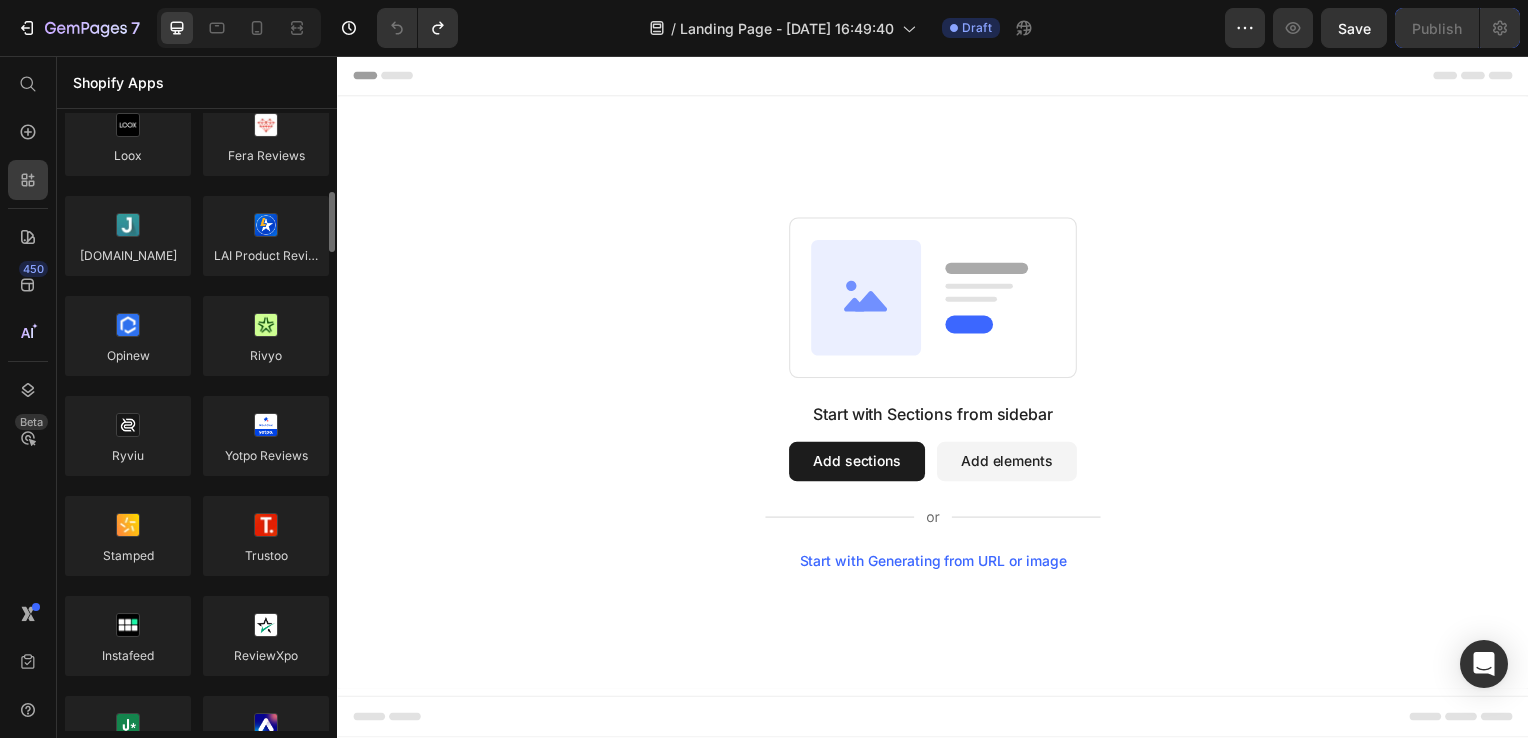scroll, scrollTop: 0, scrollLeft: 0, axis: both 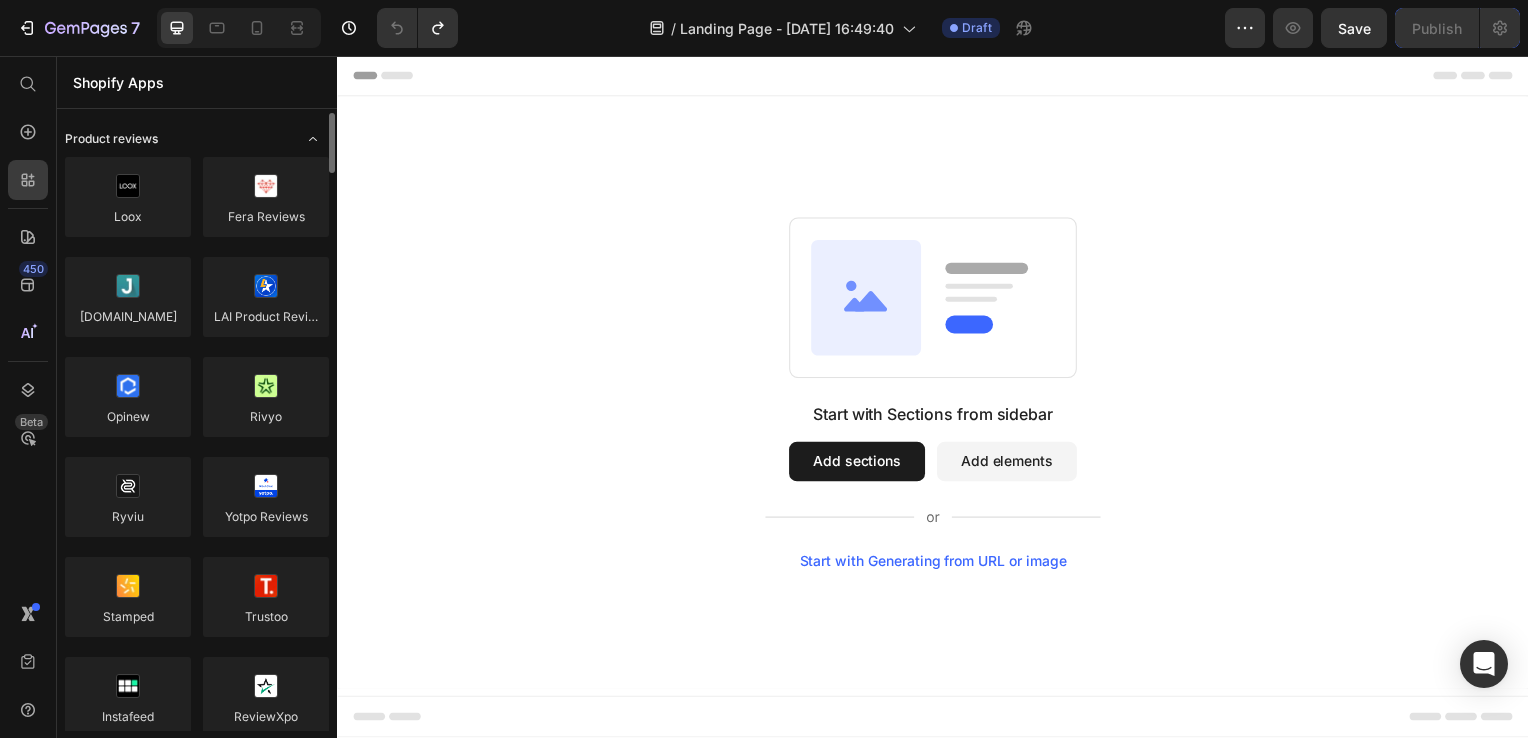 click 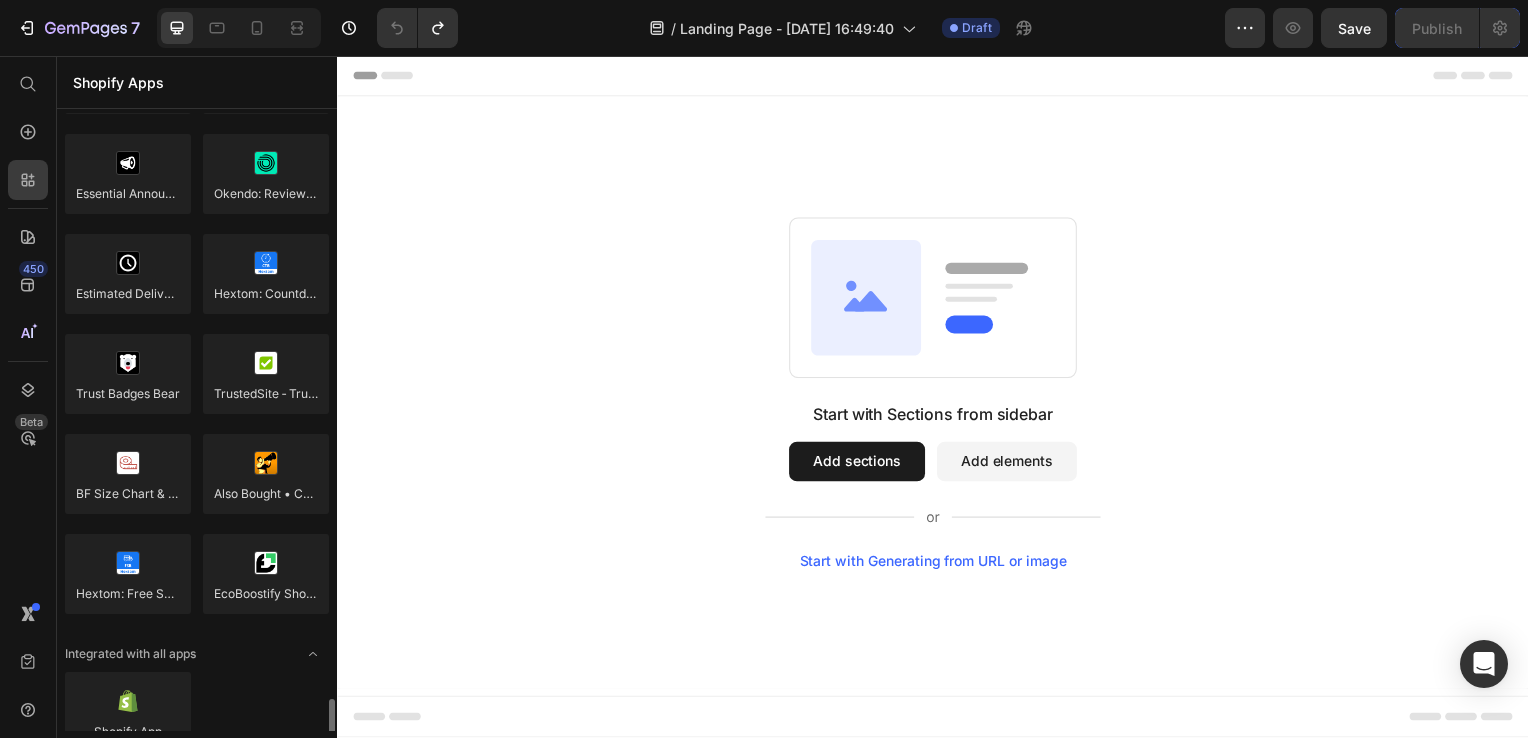 scroll, scrollTop: 4897, scrollLeft: 0, axis: vertical 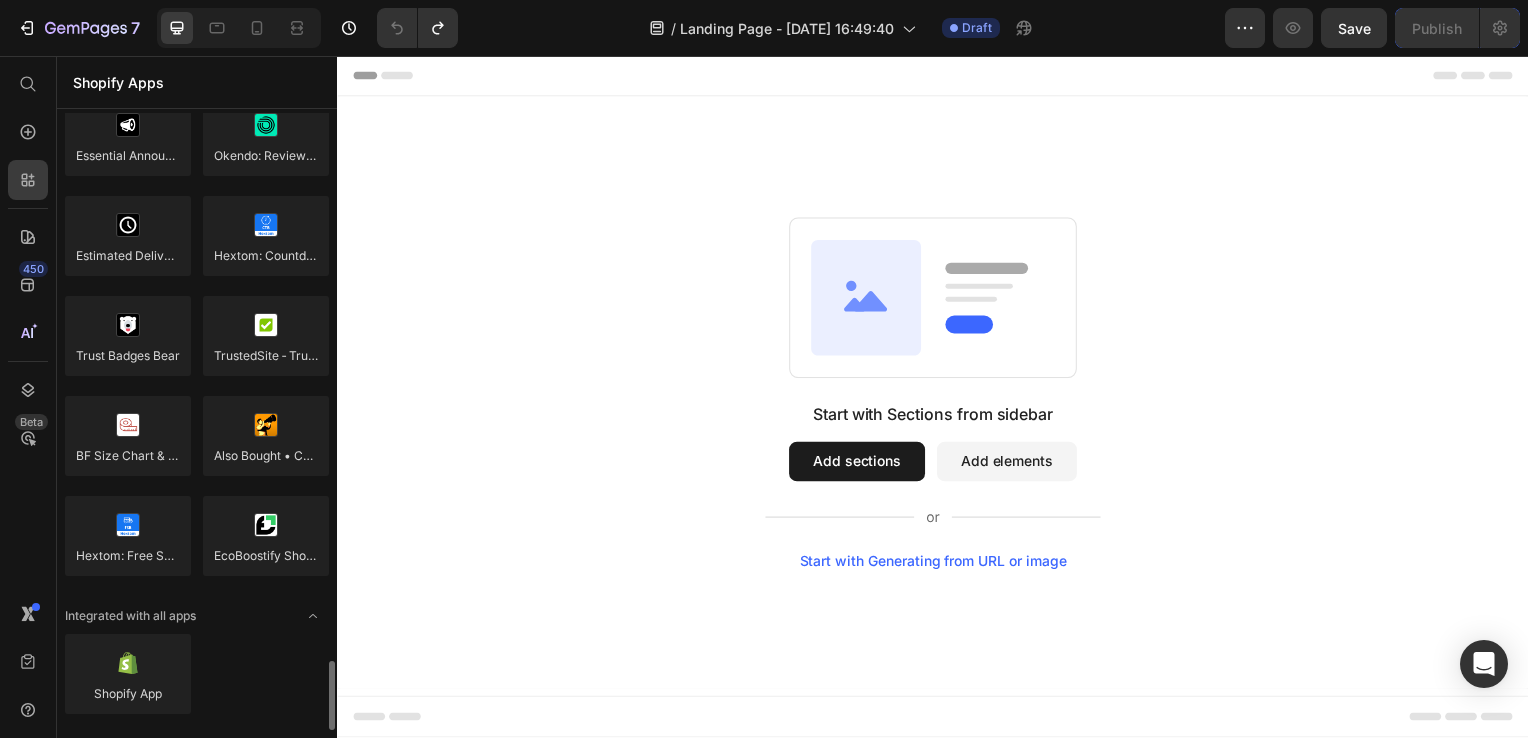 click on "Shopify App" 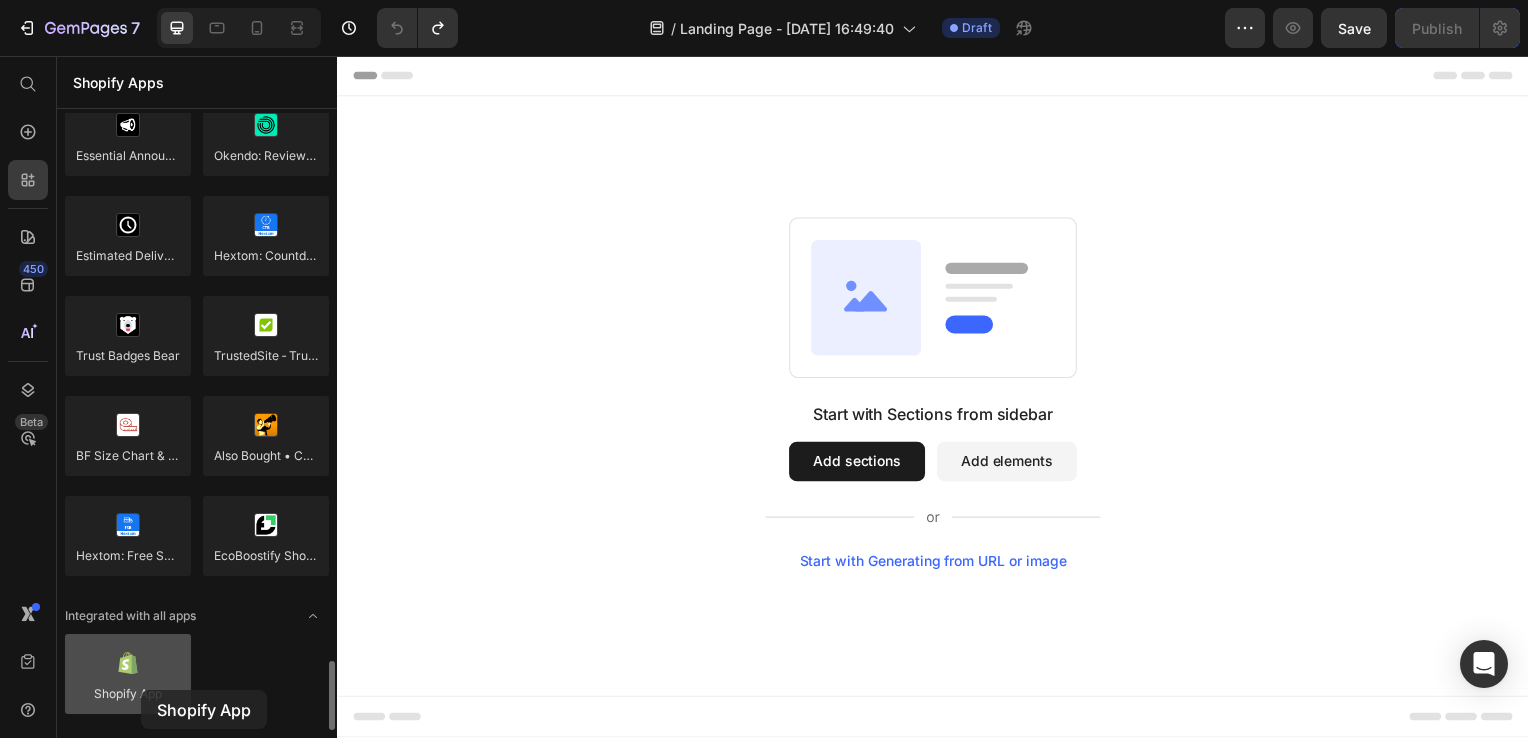 click at bounding box center [128, 674] 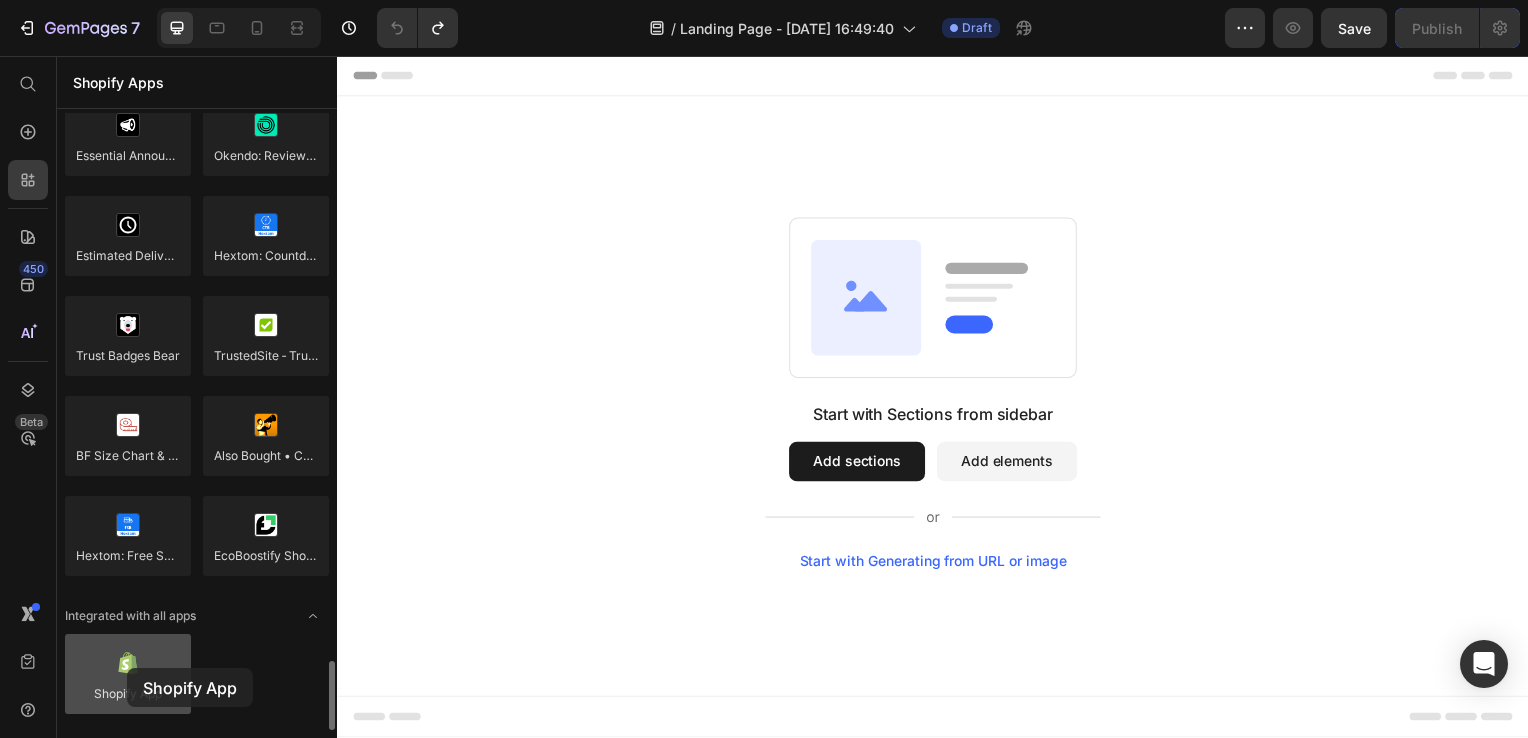 click at bounding box center [128, 674] 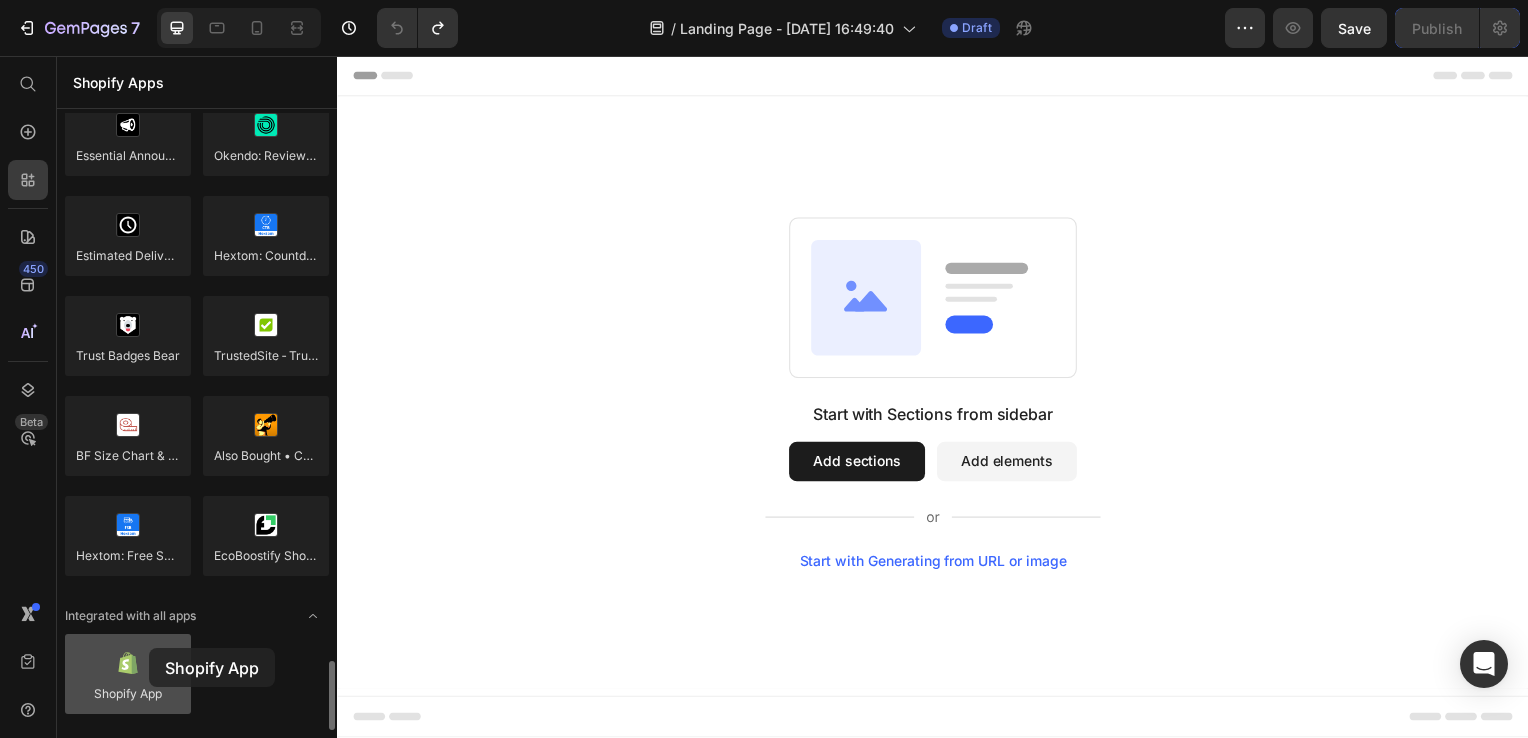 click at bounding box center (128, 674) 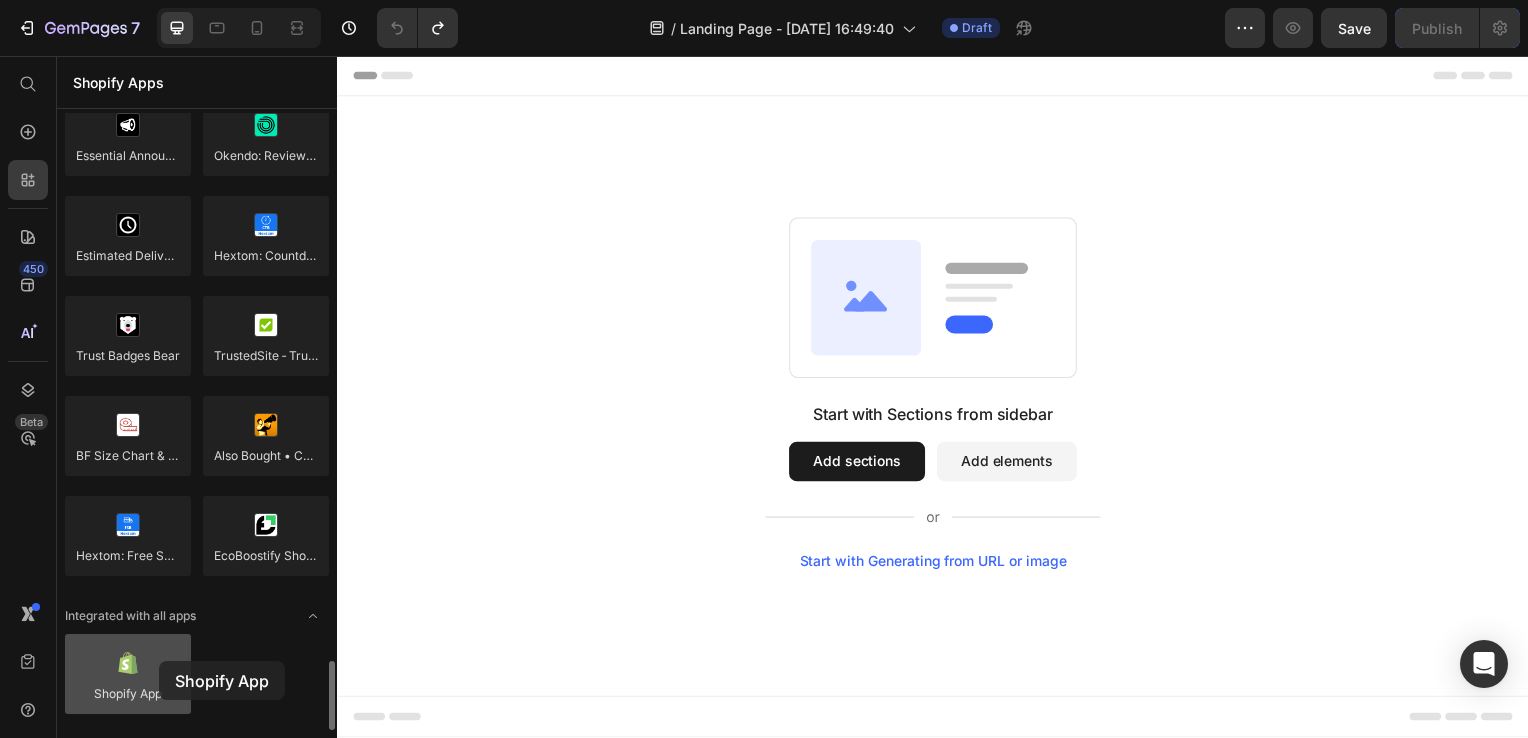 click at bounding box center [128, 674] 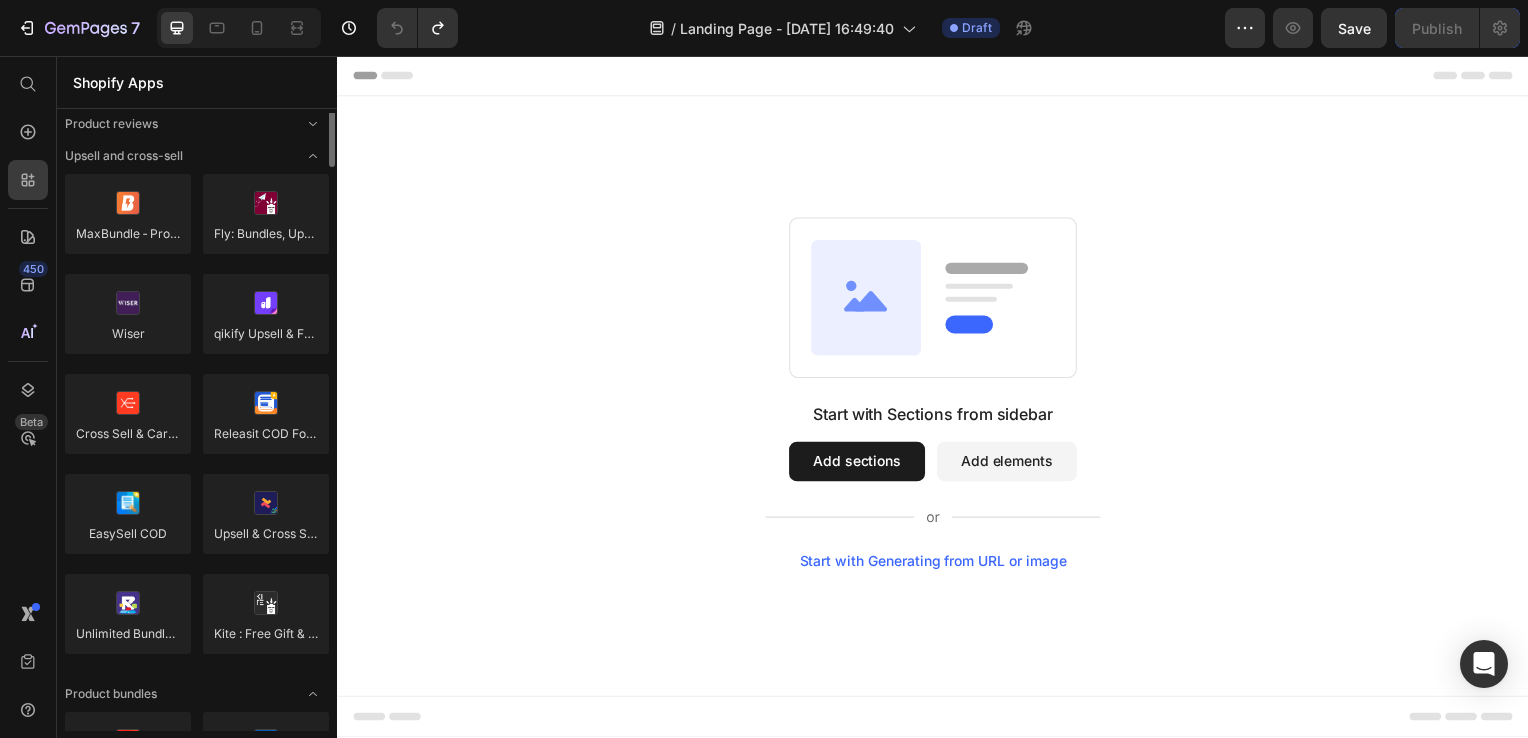 scroll, scrollTop: 0, scrollLeft: 0, axis: both 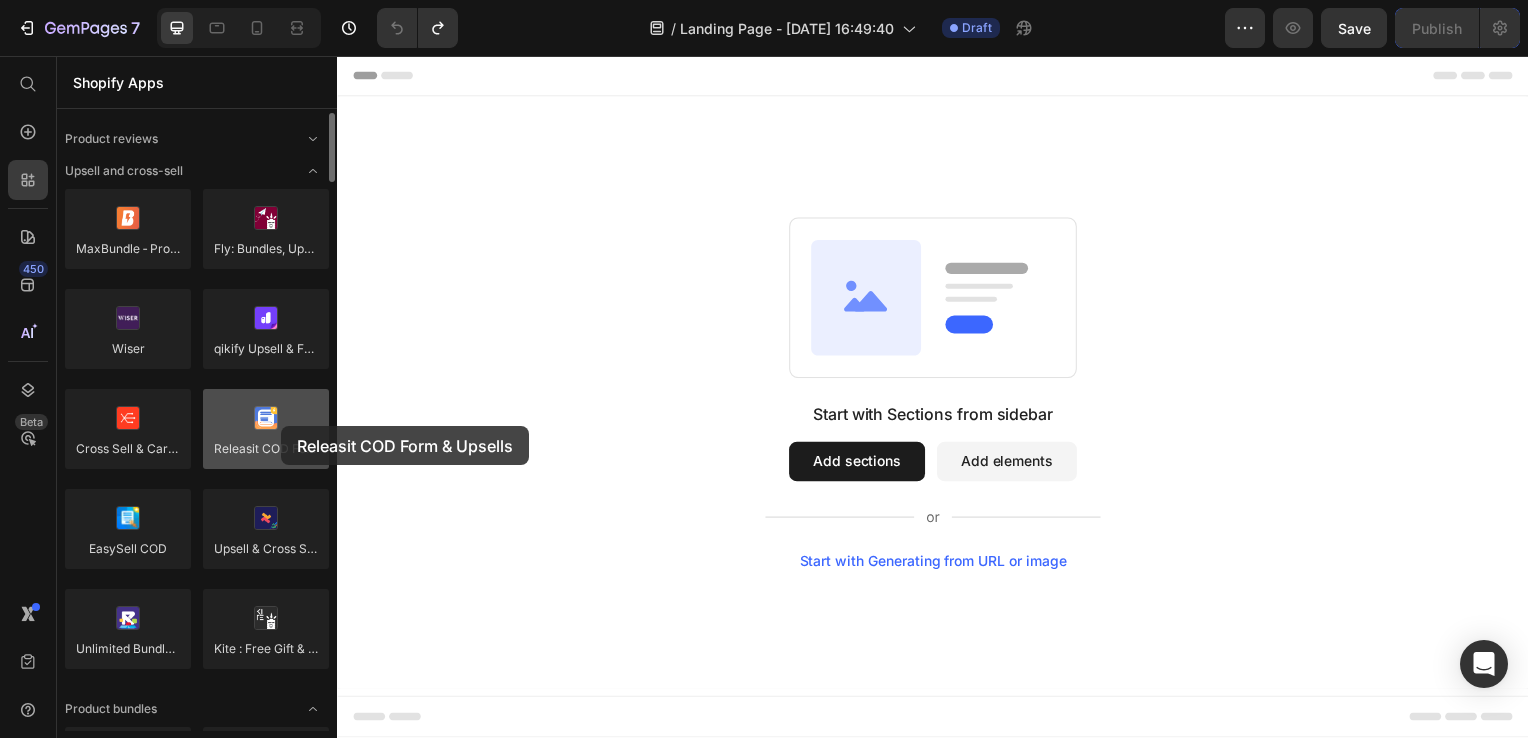 click at bounding box center (266, 429) 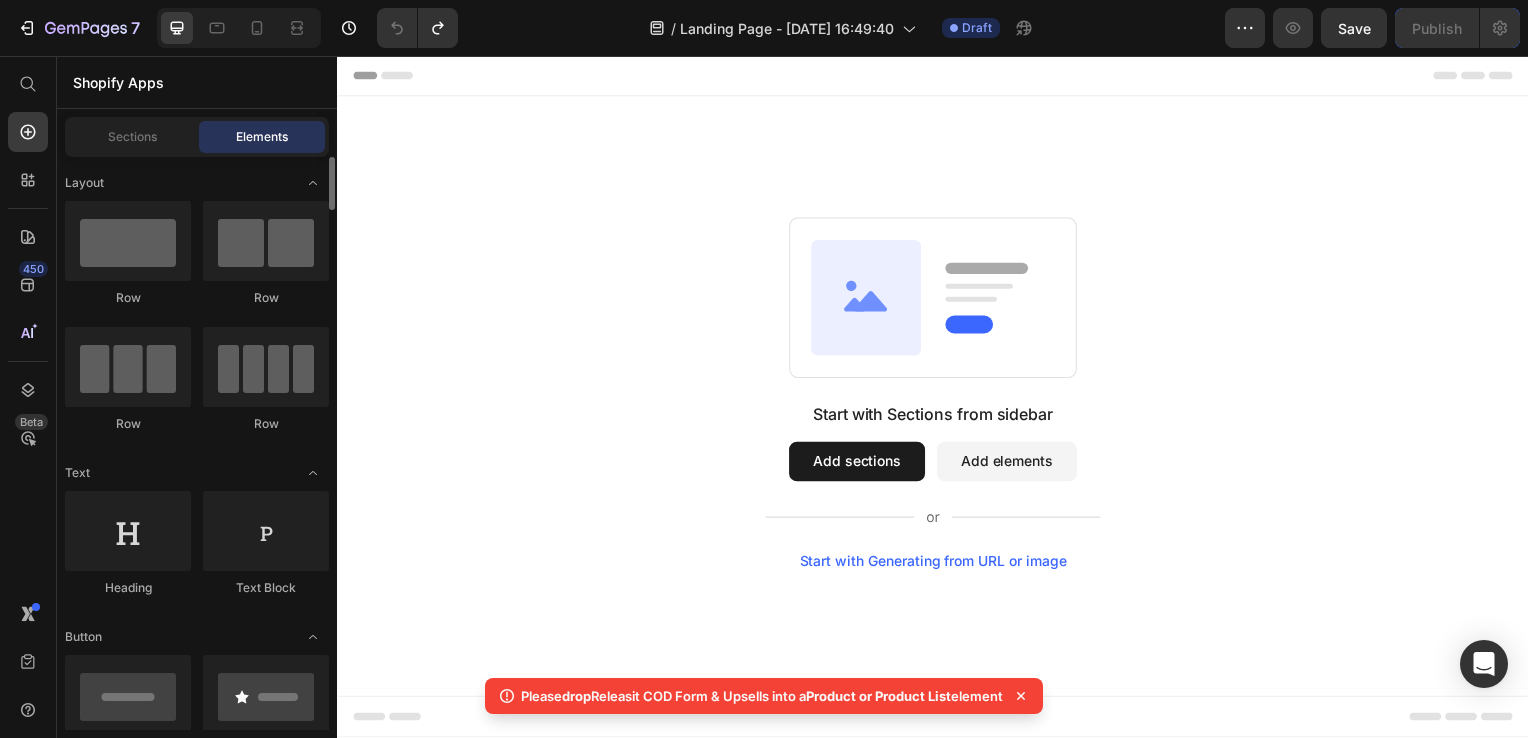 click on "Start with Sections from sidebar Add sections Add elements Start with Generating from URL or image" at bounding box center (937, 395) 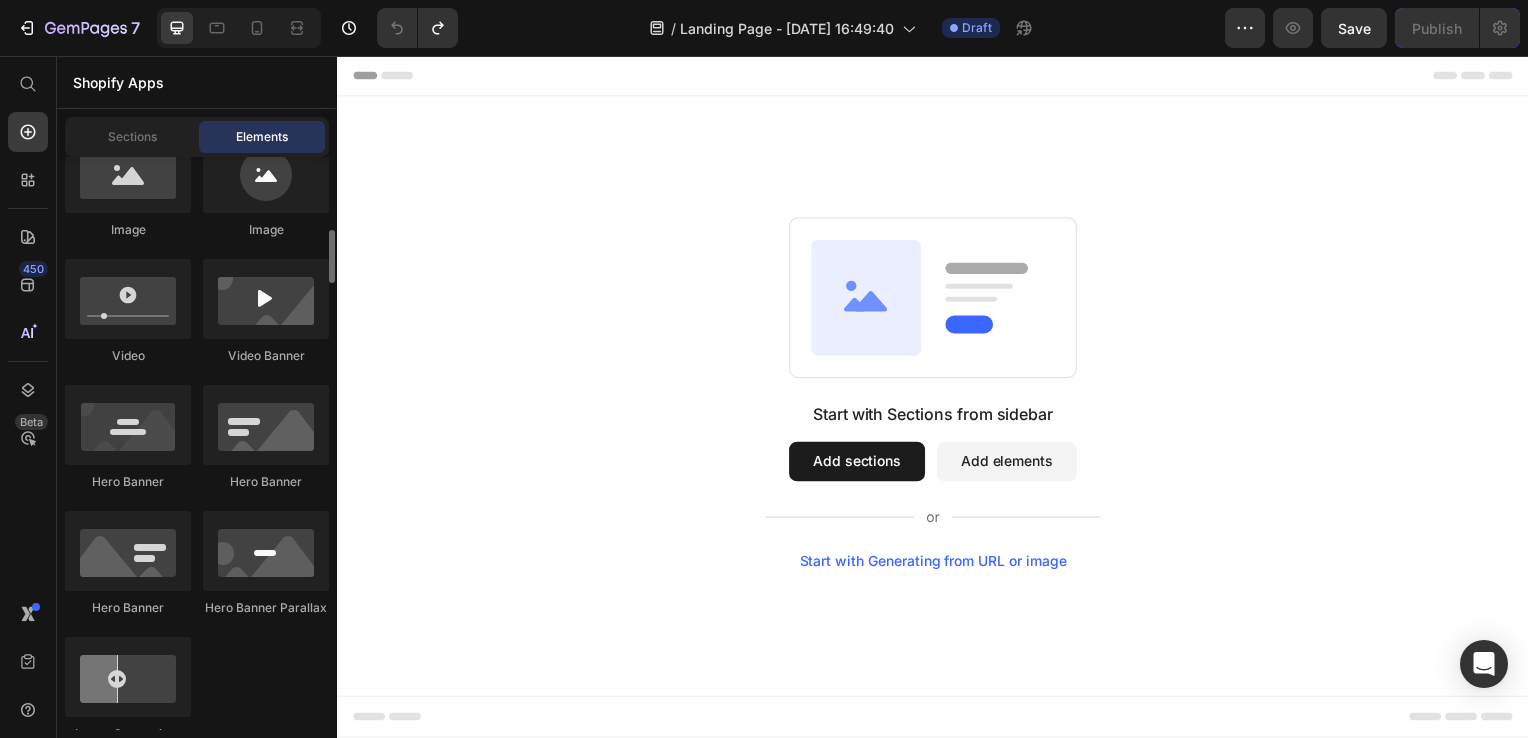 scroll, scrollTop: 819, scrollLeft: 0, axis: vertical 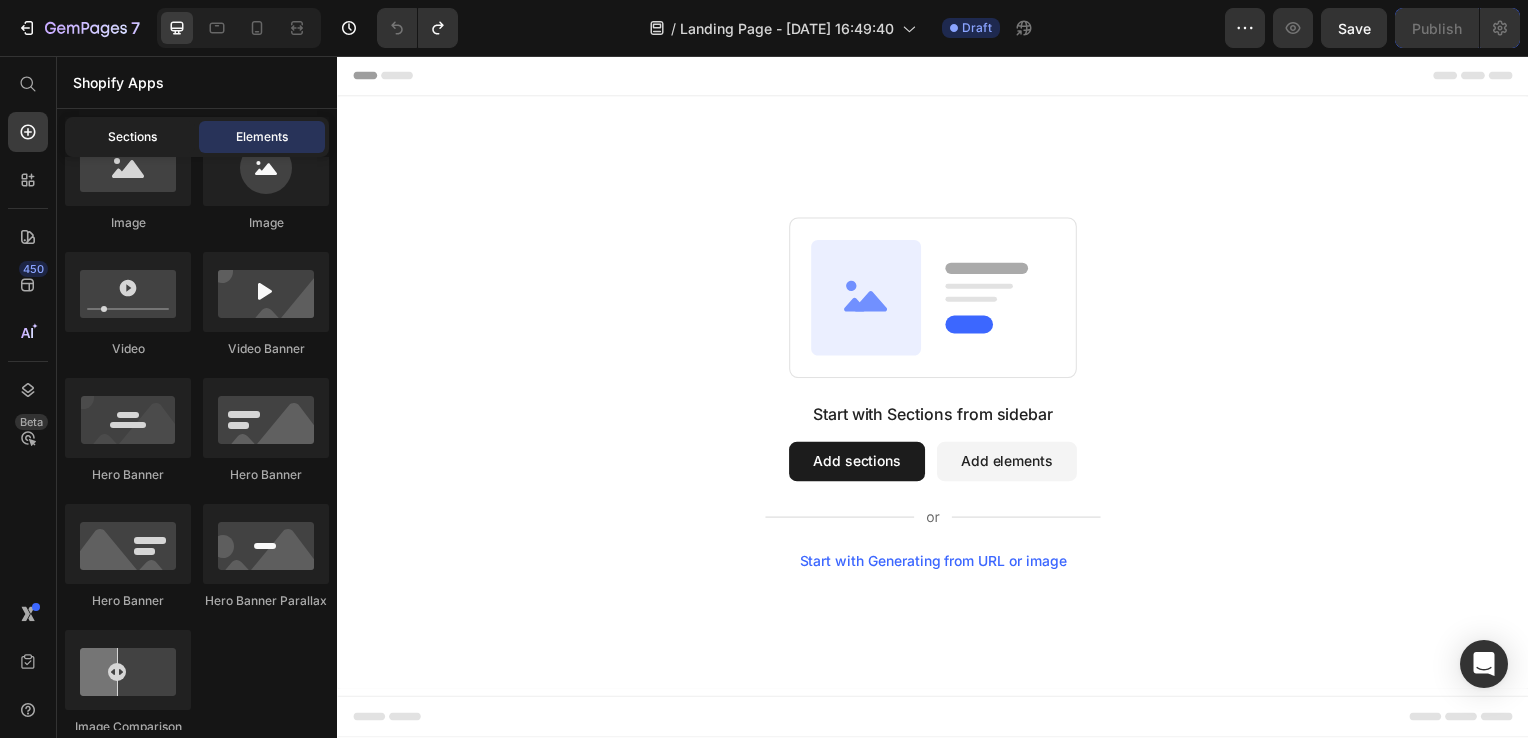 click on "Sections" 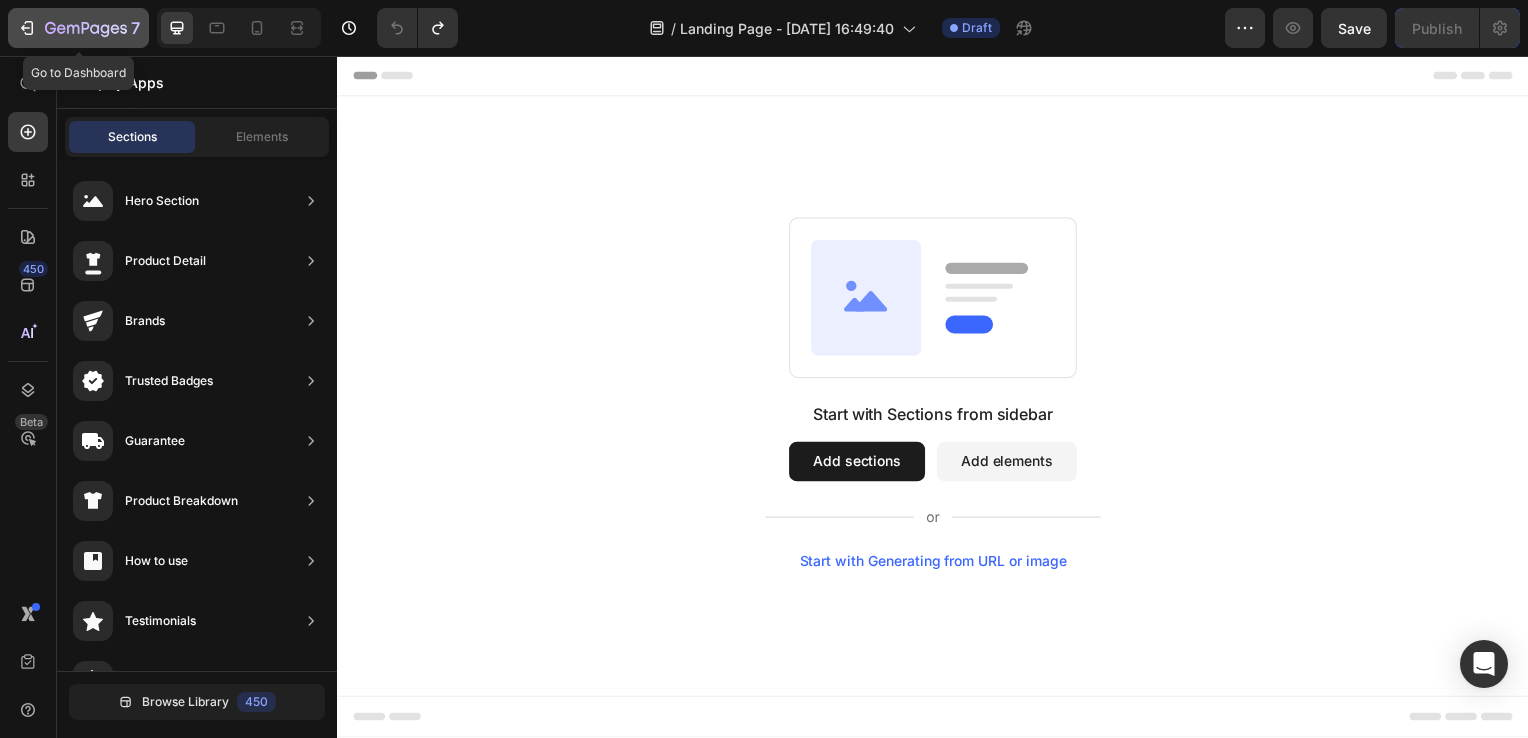 click 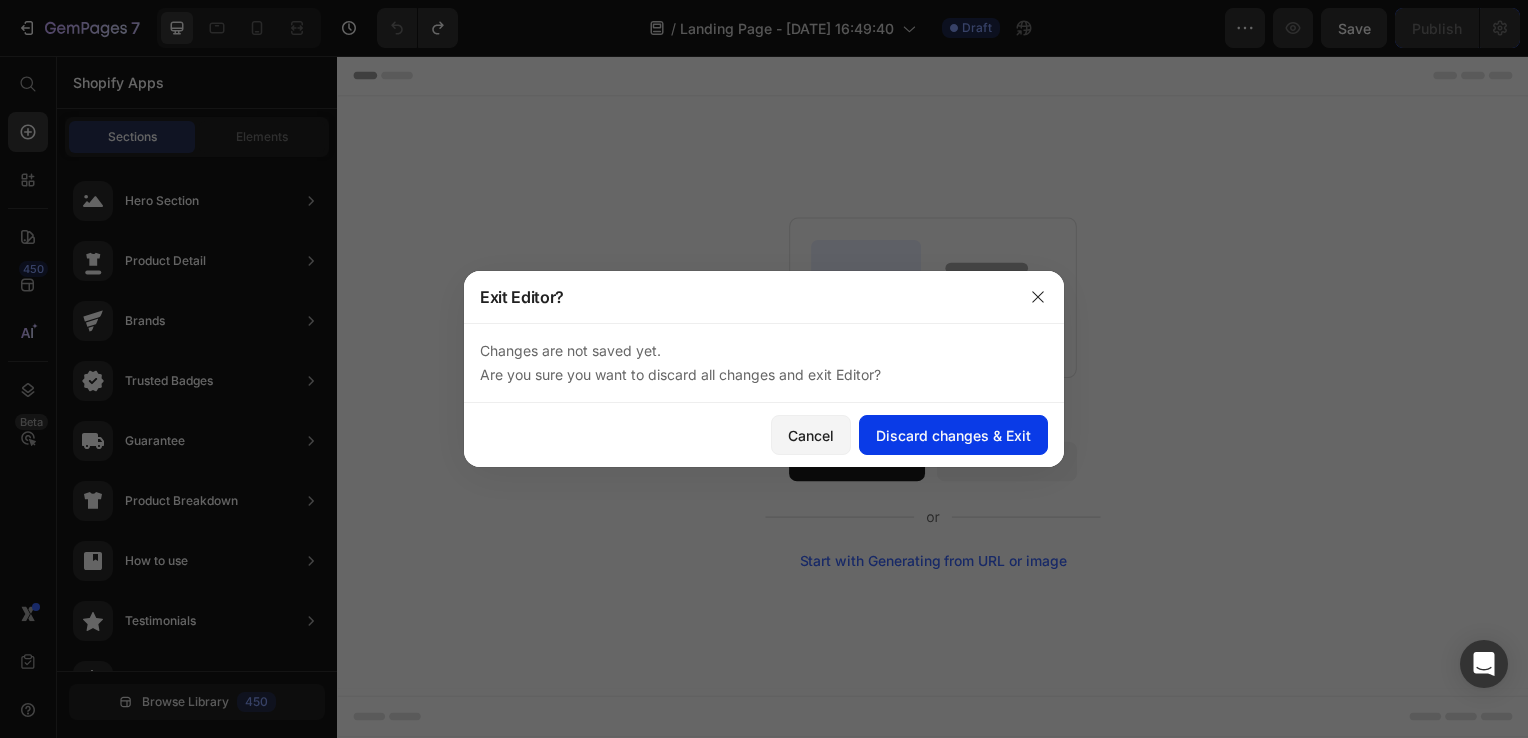 click on "Discard changes & Exit" 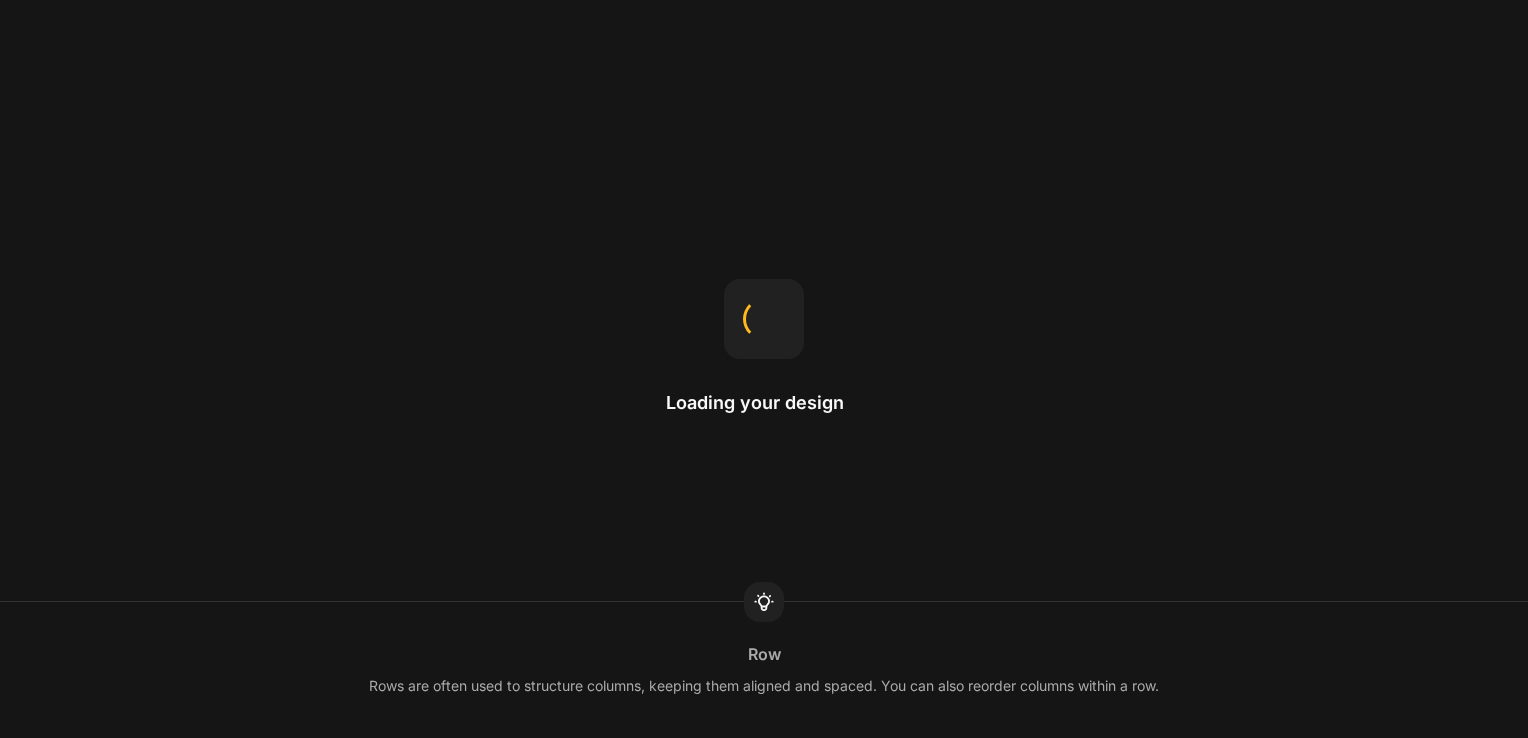 scroll, scrollTop: 0, scrollLeft: 0, axis: both 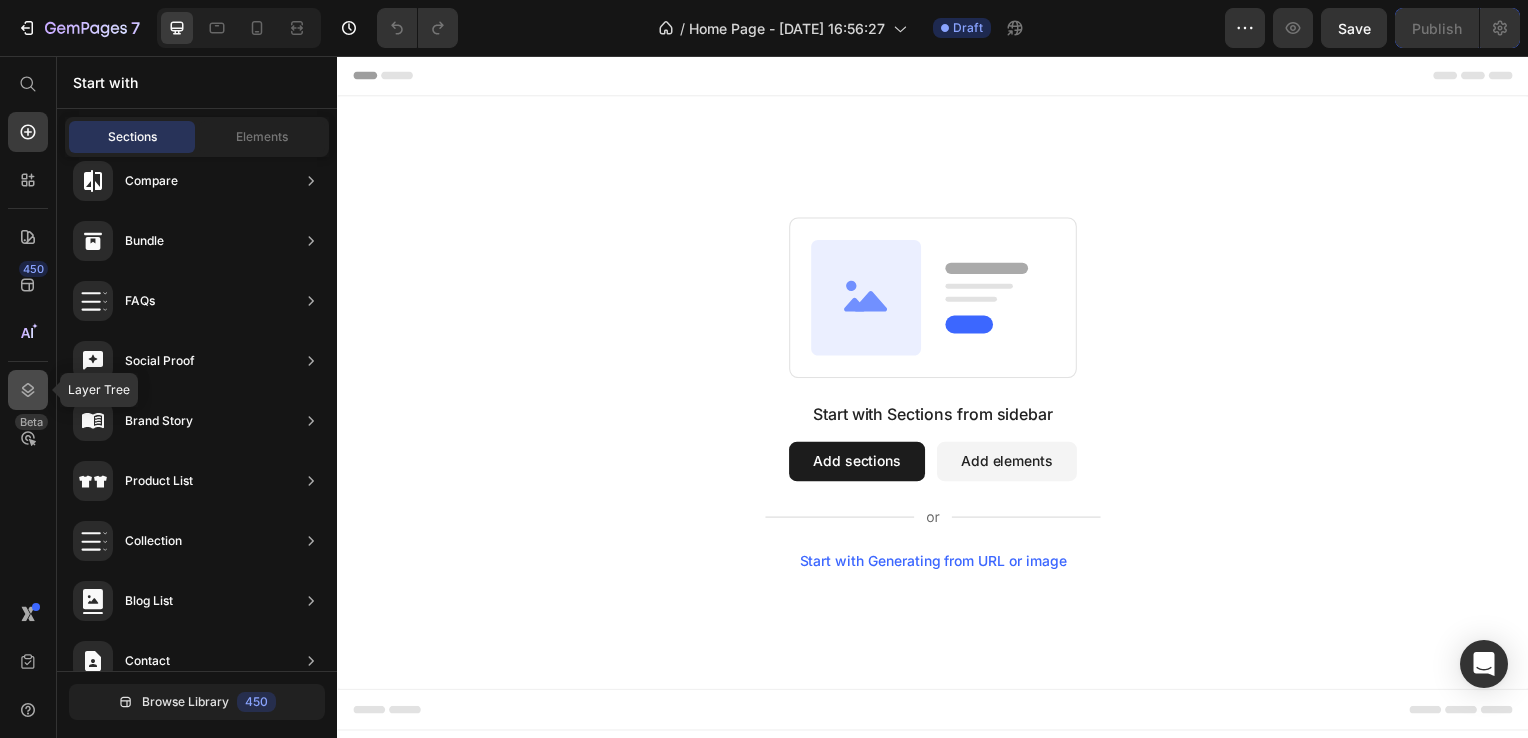 click 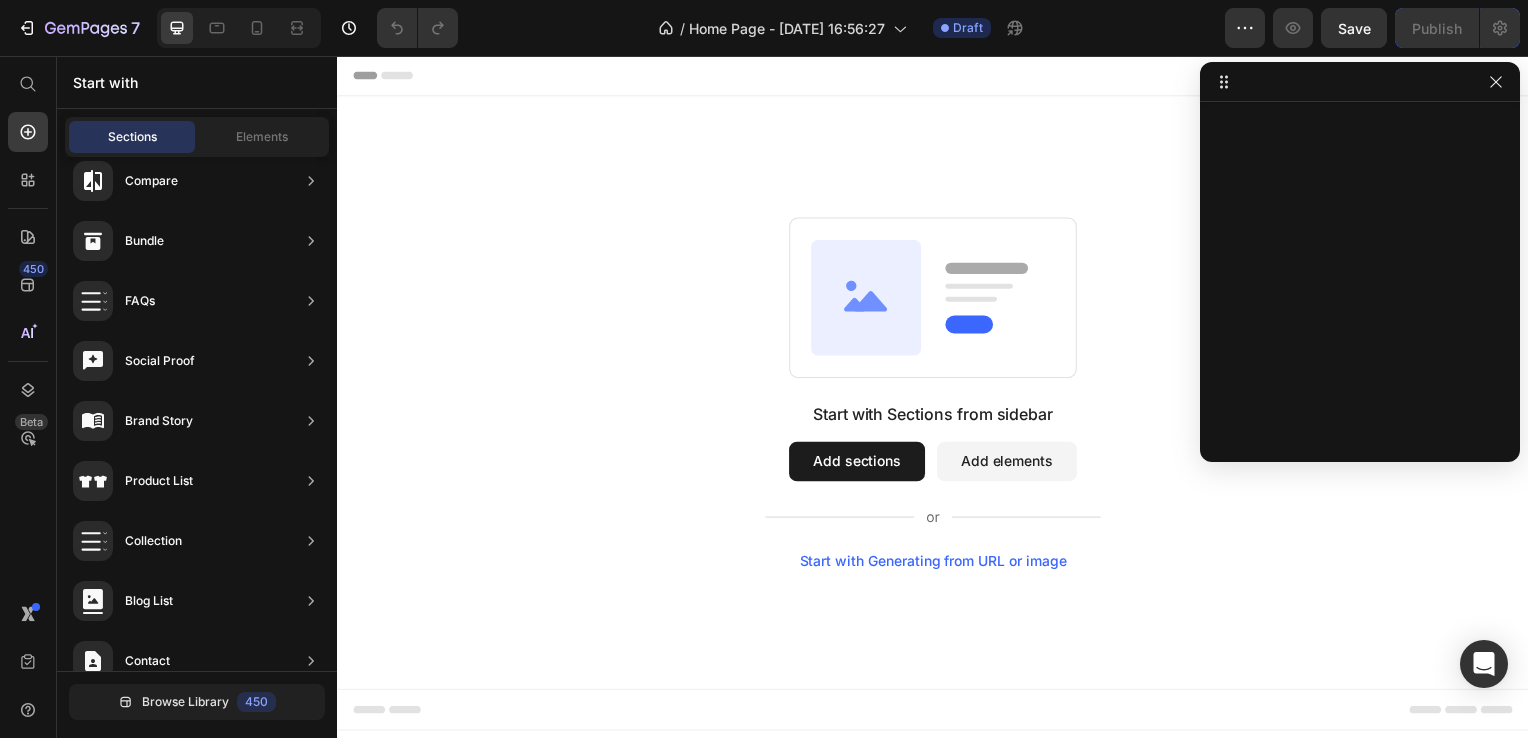 click on "Start with Sections from sidebar Add sections Add elements Start with Generating from URL or image" at bounding box center [937, 396] 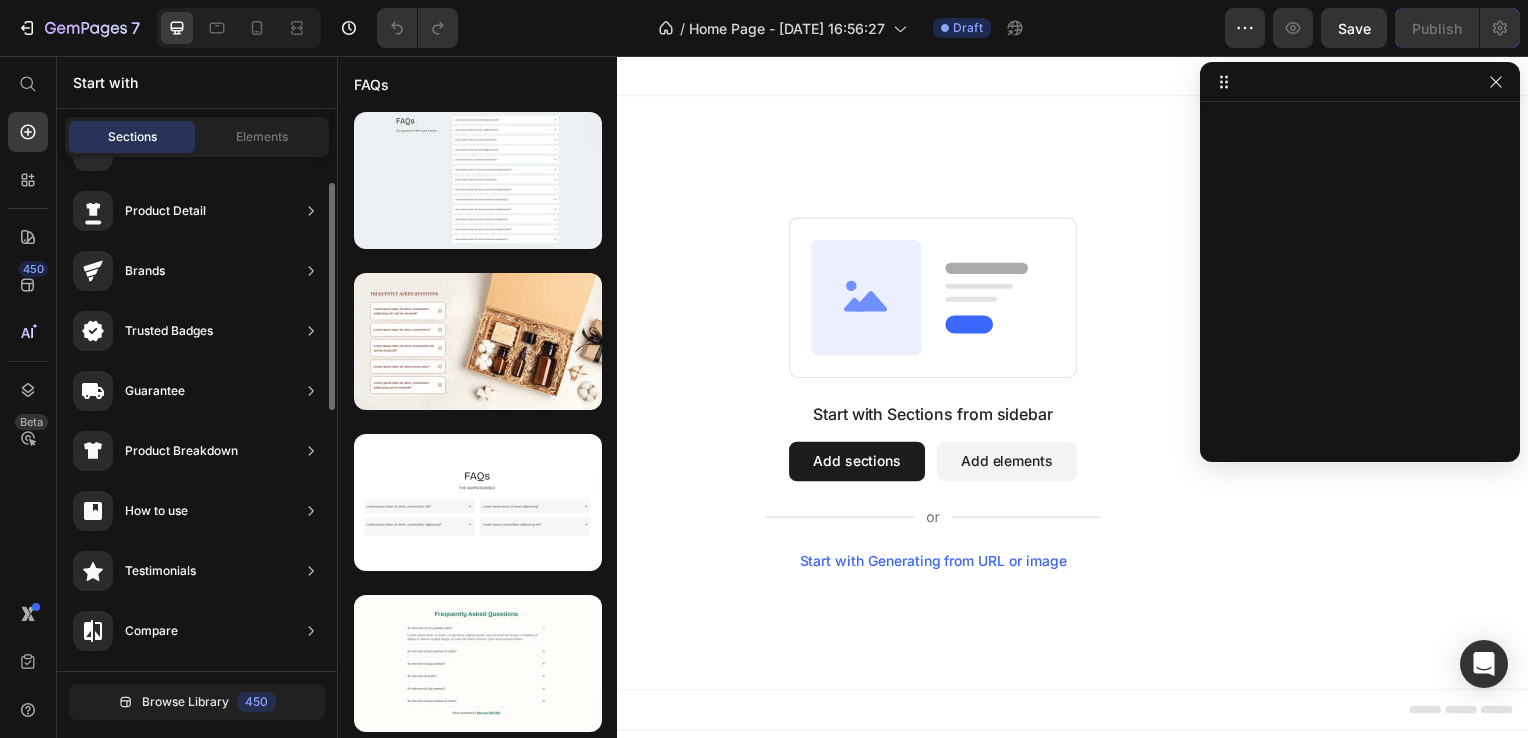 scroll, scrollTop: 0, scrollLeft: 0, axis: both 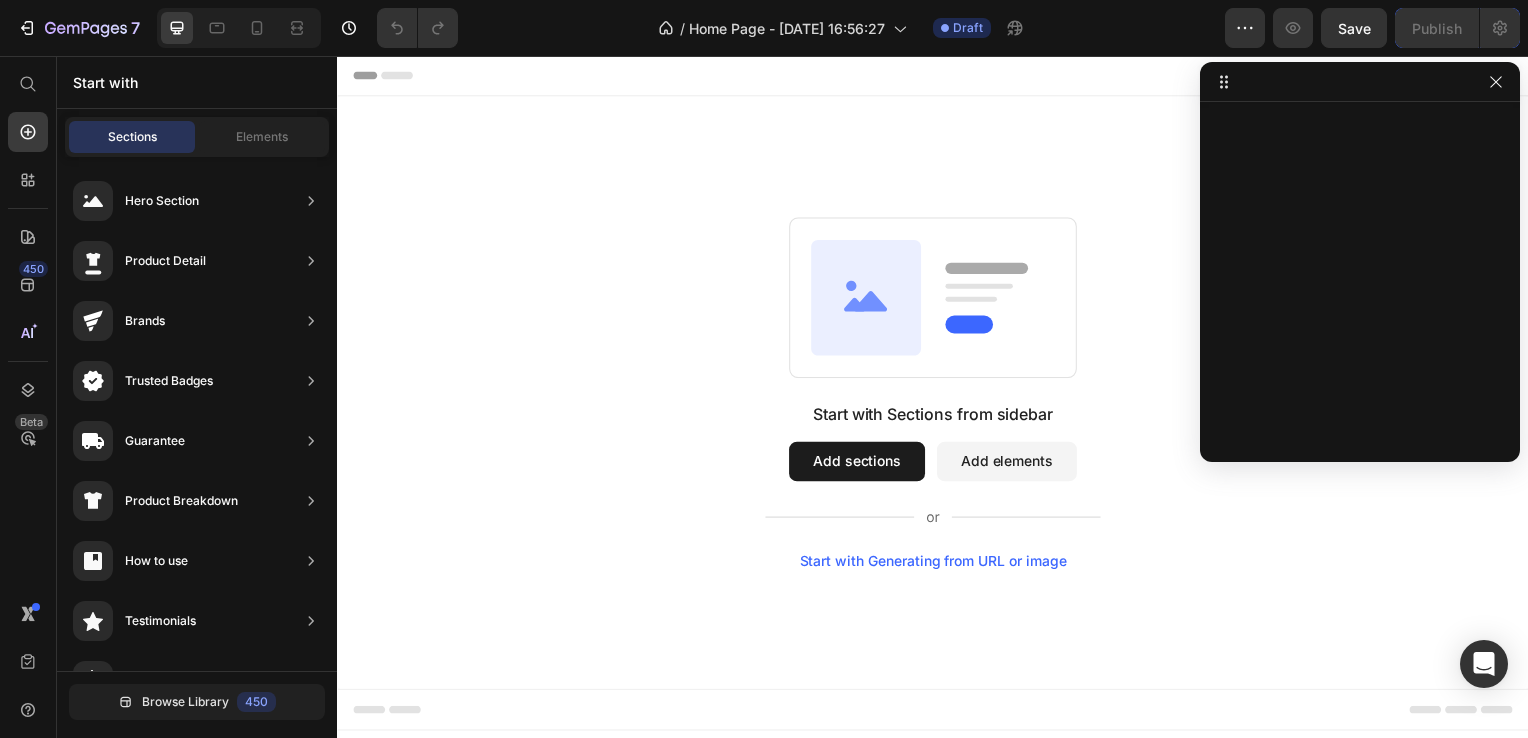 click on "Start with Sections from sidebar Add sections Add elements Start with Generating from URL or image" at bounding box center [937, 395] 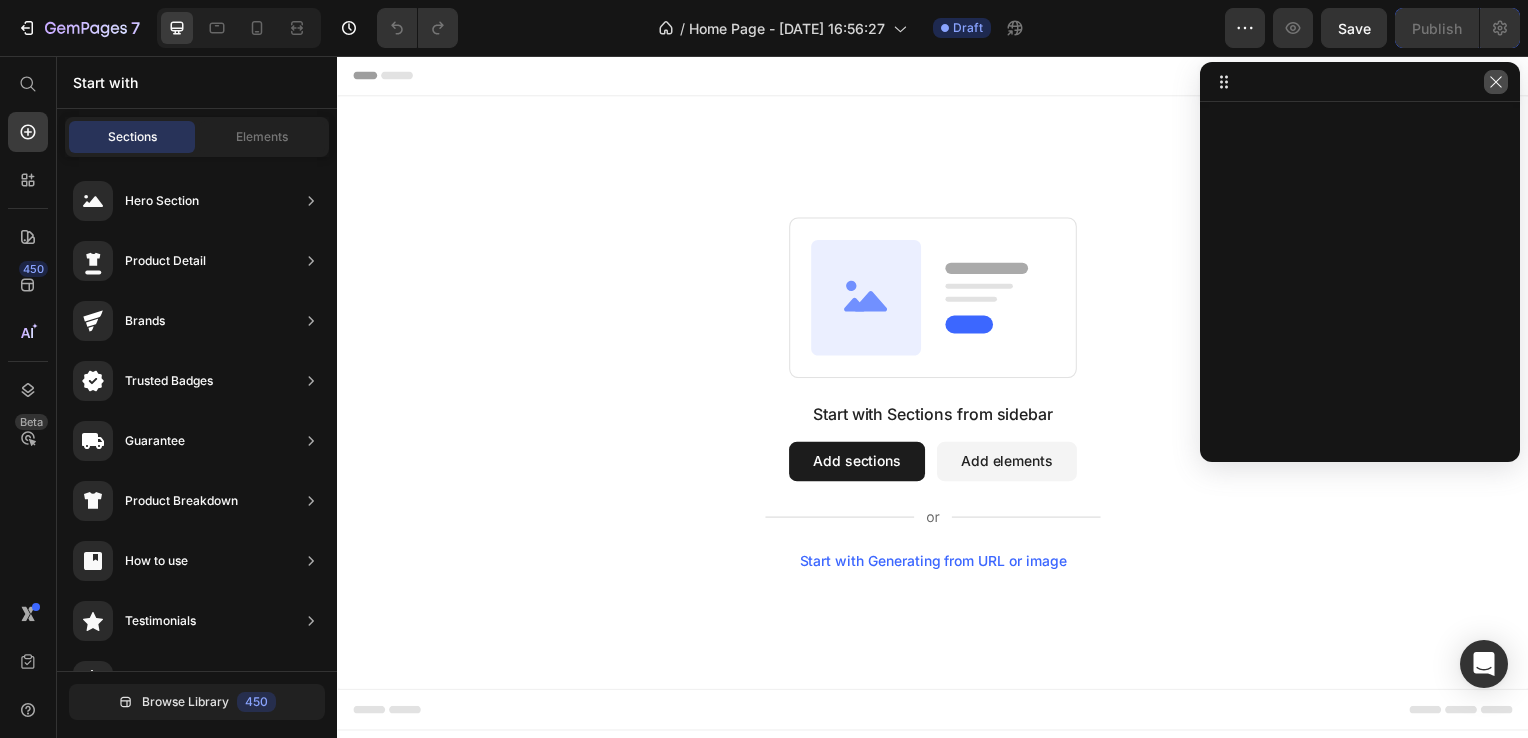 click 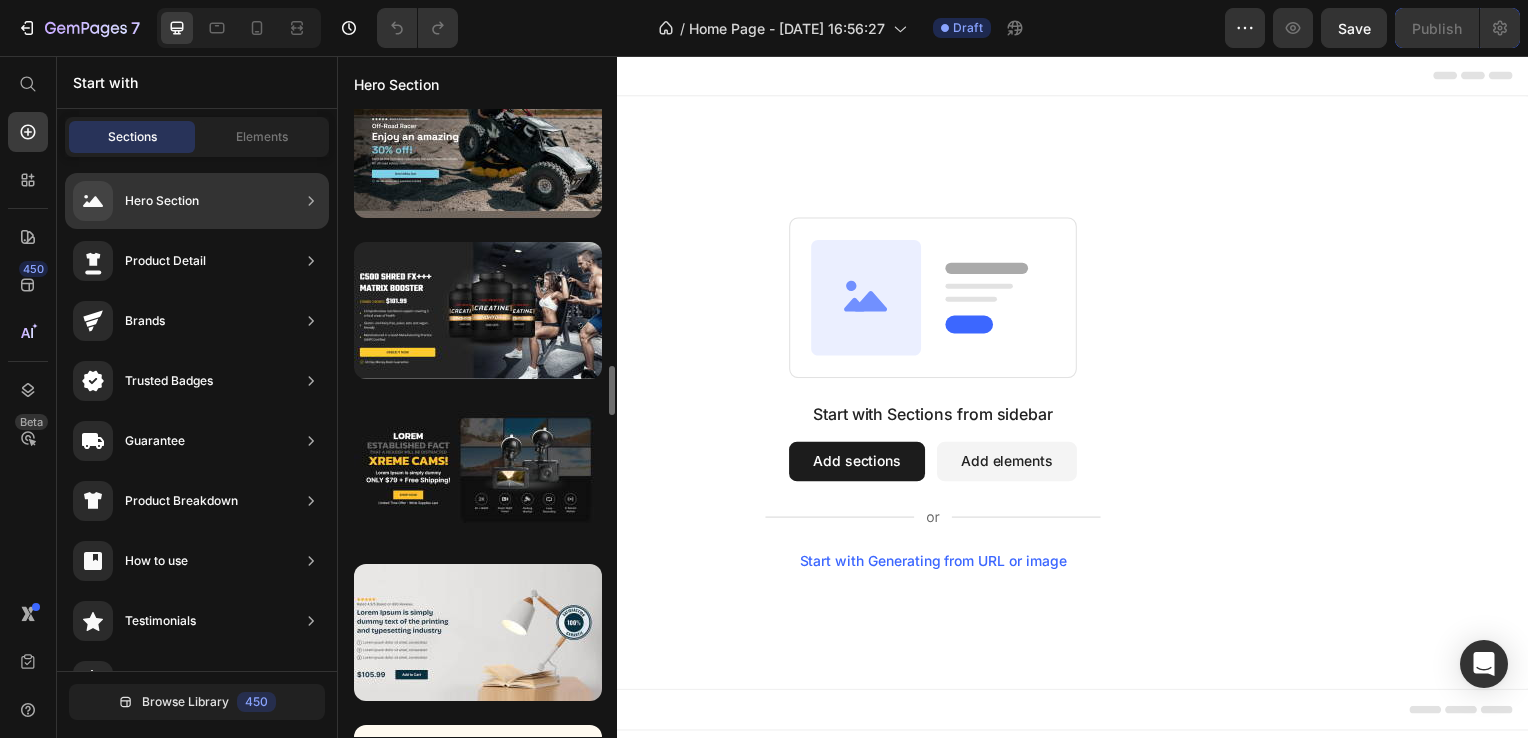 scroll, scrollTop: 0, scrollLeft: 0, axis: both 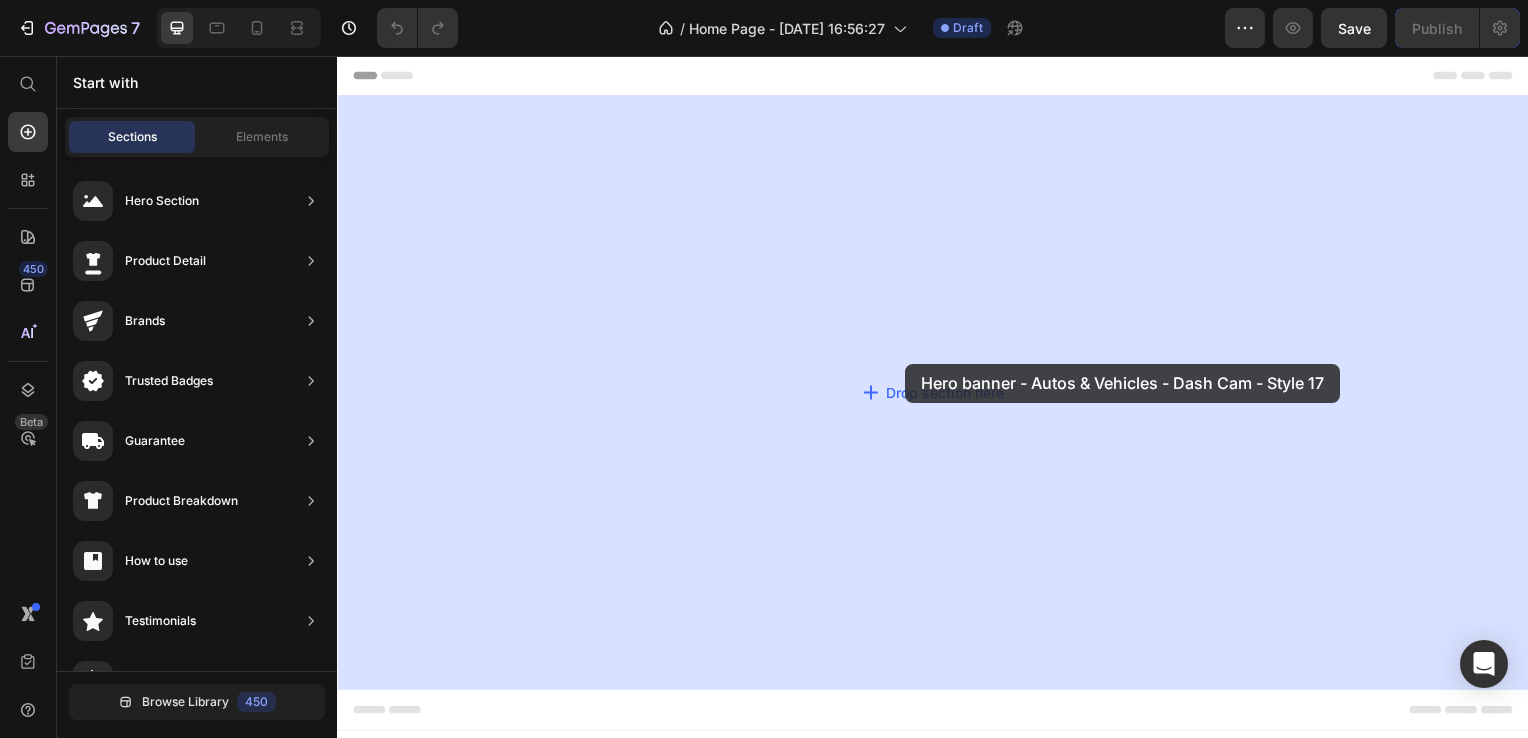 drag, startPoint x: 854, startPoint y: 551, endPoint x: 909, endPoint y: 366, distance: 193.0026 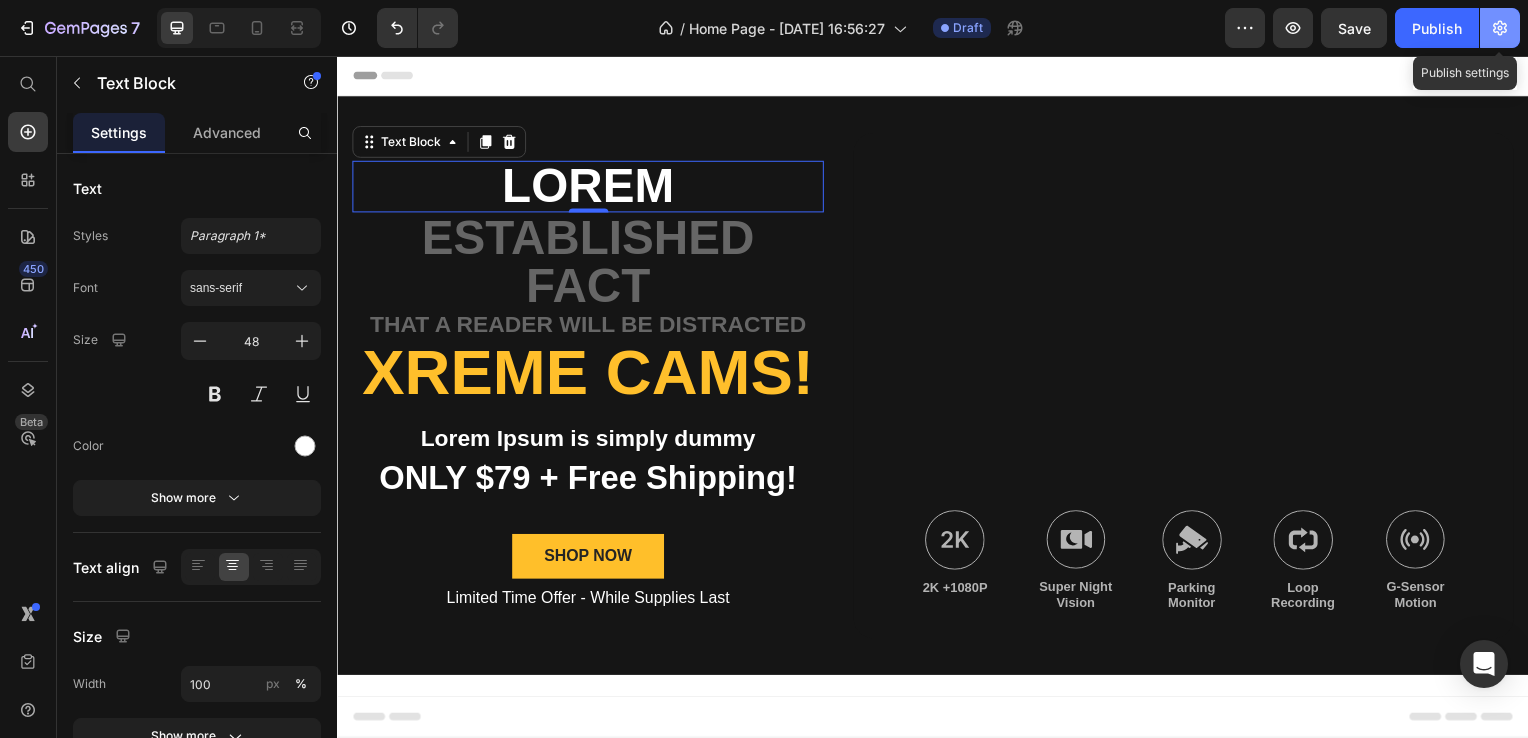 click 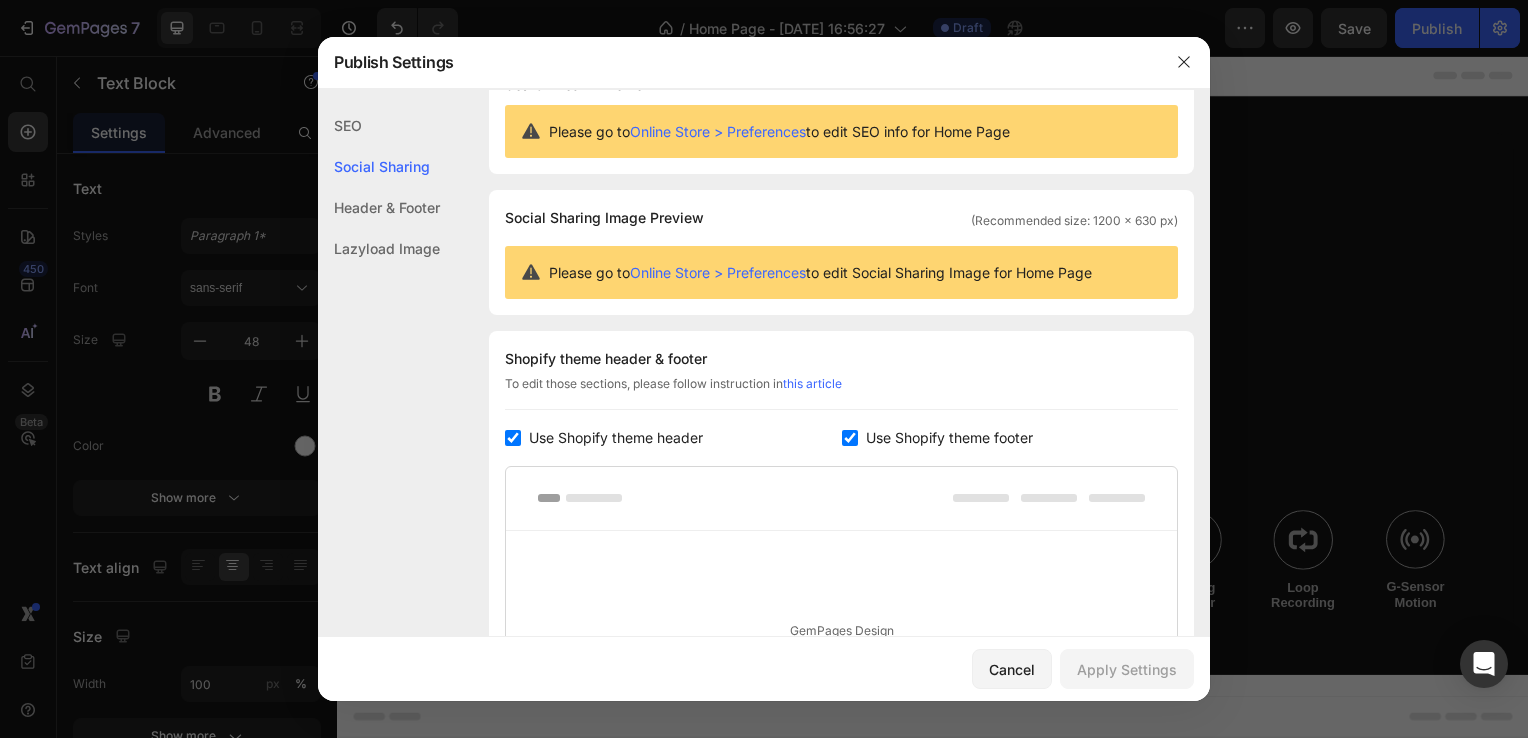 scroll, scrollTop: 0, scrollLeft: 0, axis: both 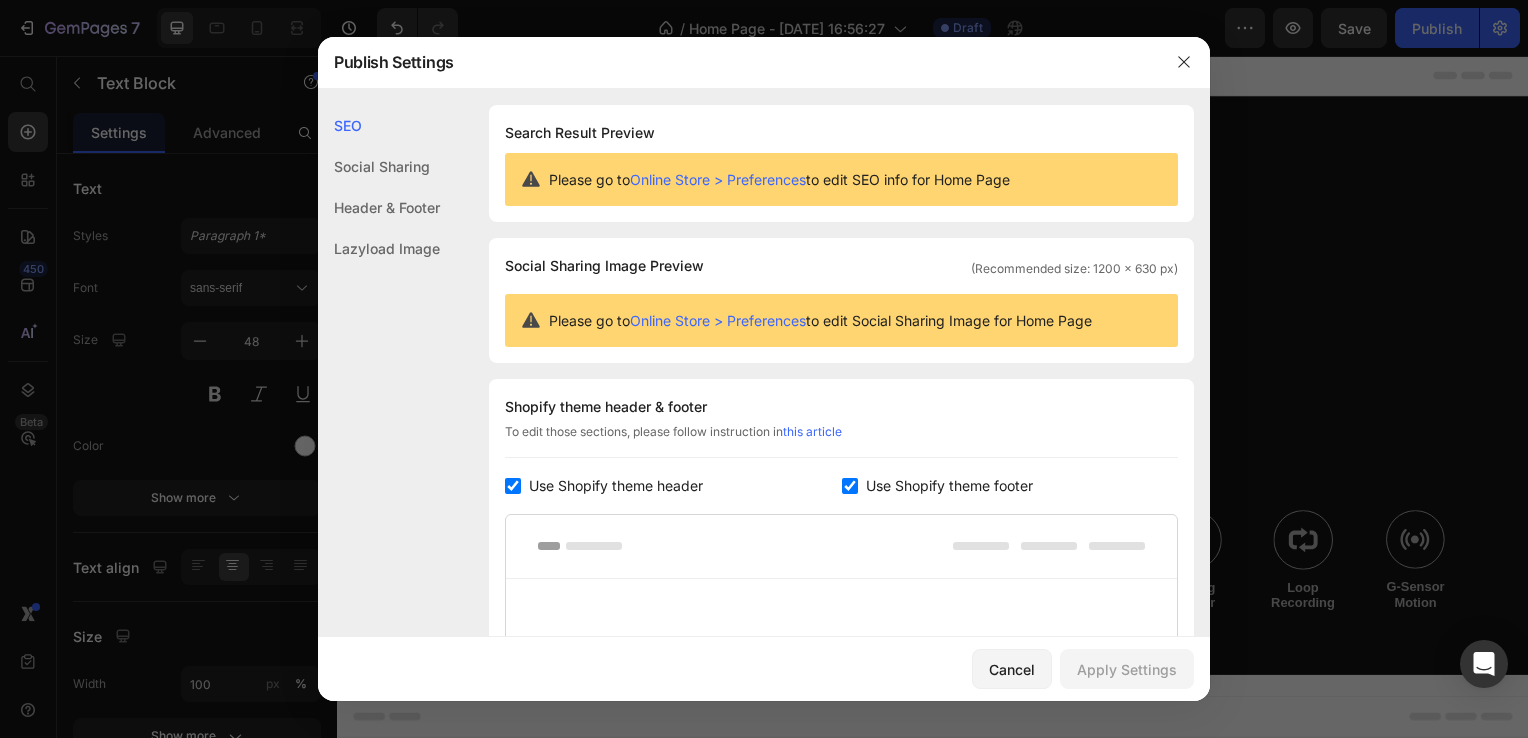 click on "Online Store > Preferences" at bounding box center [718, 179] 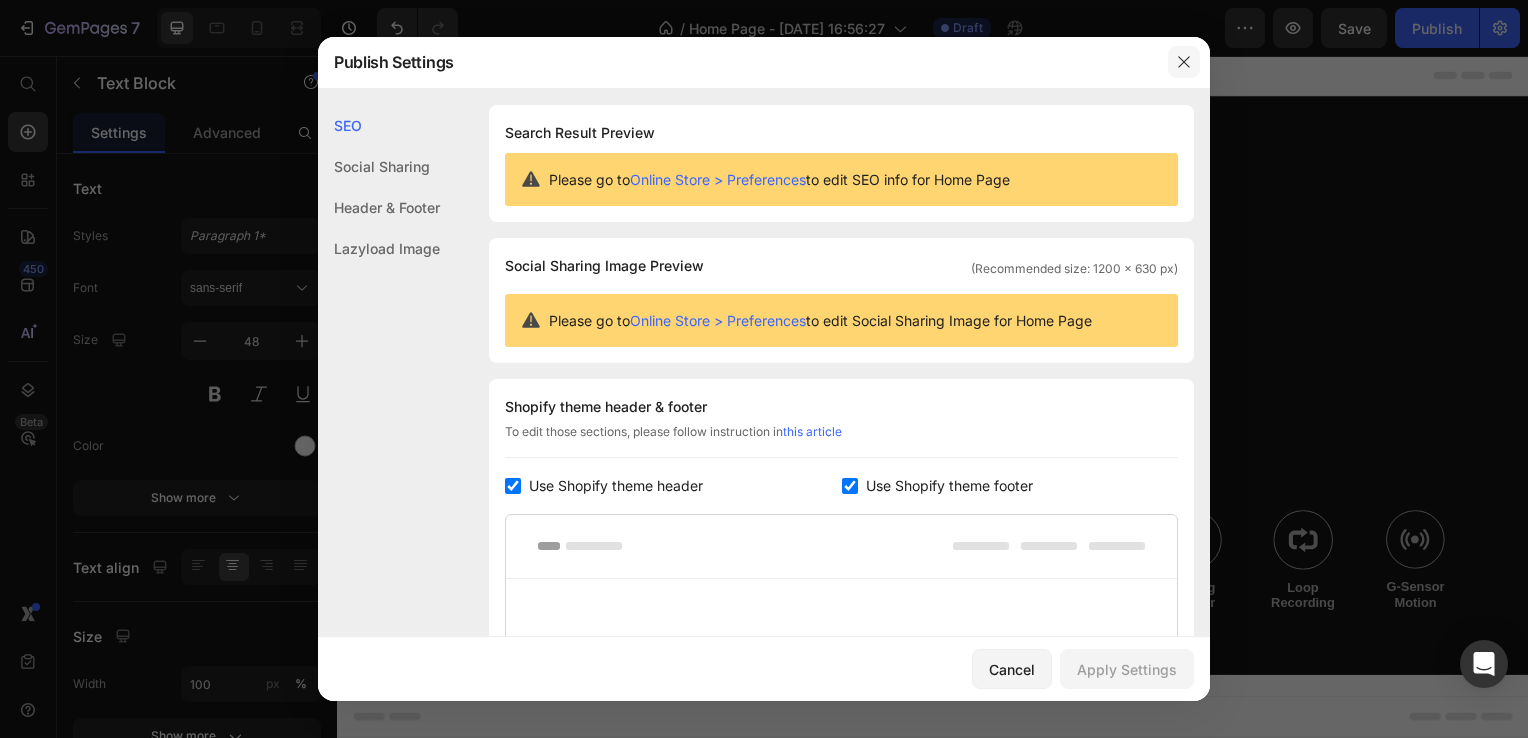 click 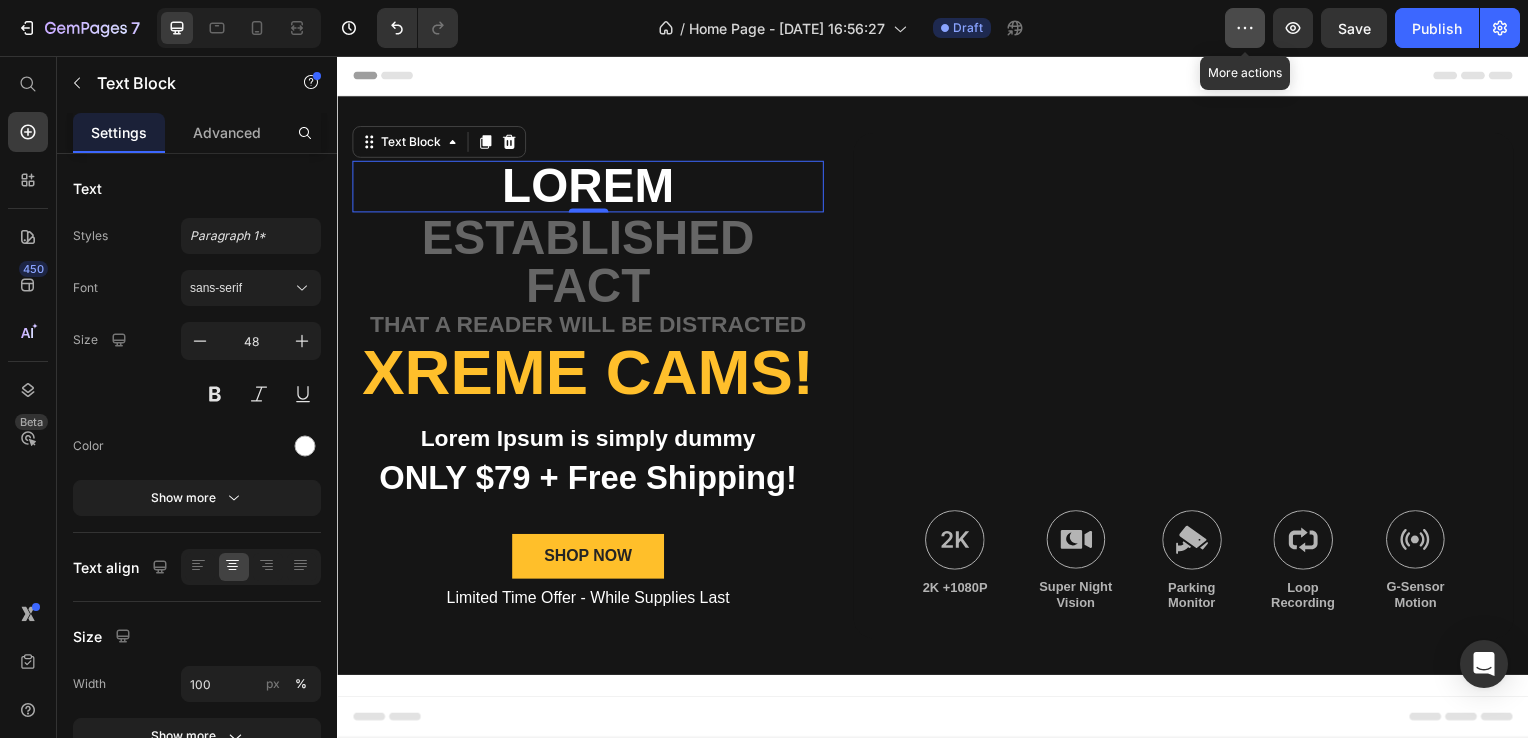 click 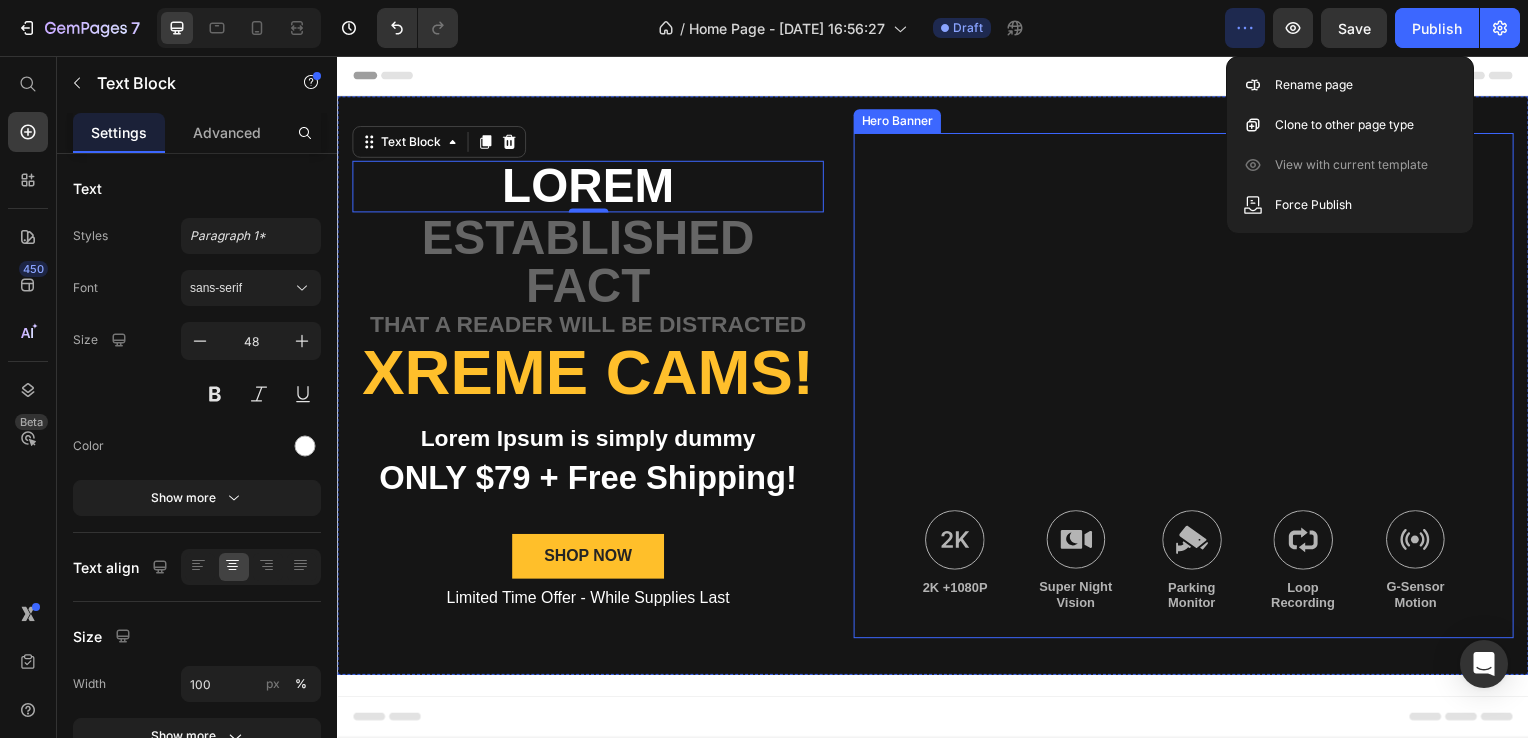 click on "Image 2K +1080P Text Block Image Super Night Vision Text Block Image Parking Monitor Text Block Image Loop Recording Text Block Image G-Sensor Motion Text Block Row" at bounding box center [1189, 563] 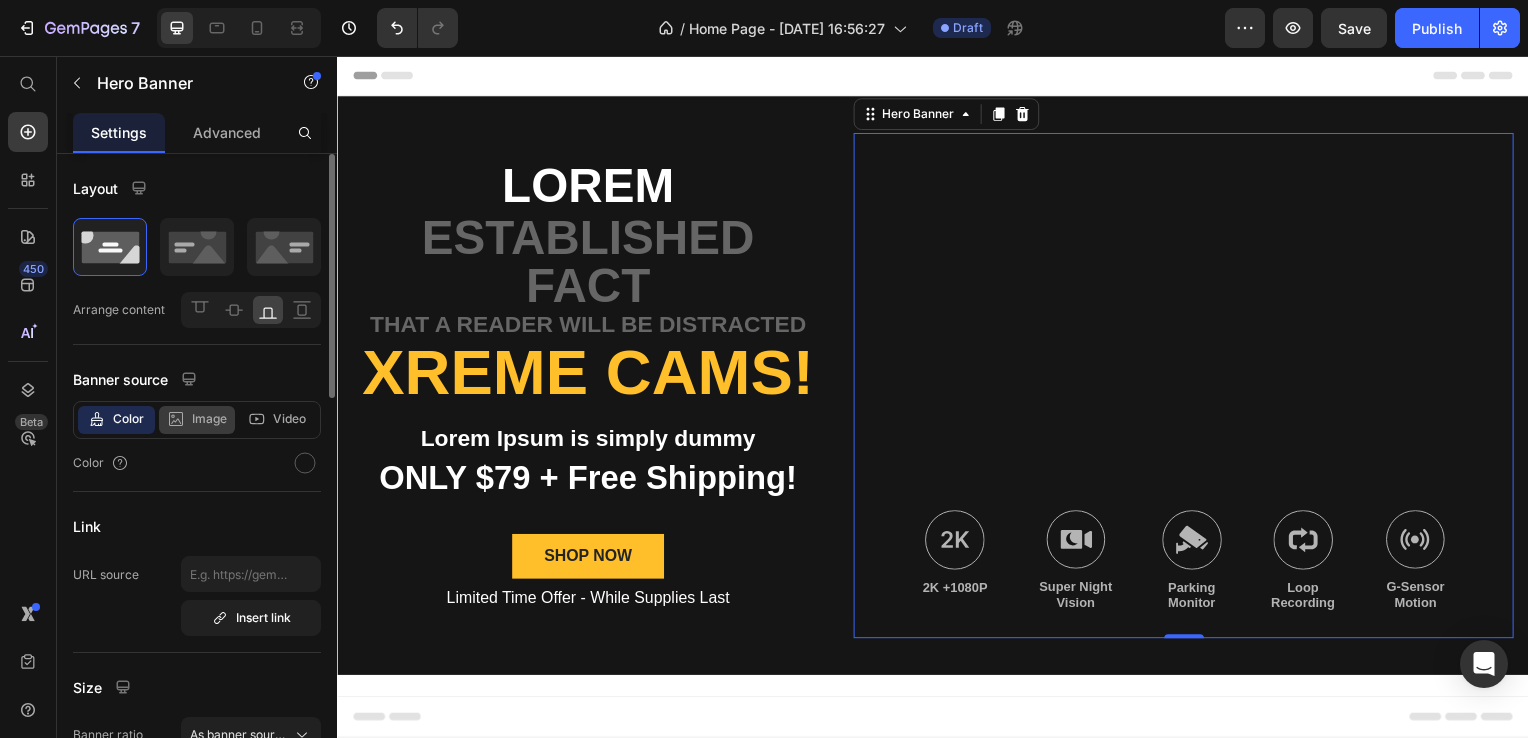 click on "Image" at bounding box center (209, 419) 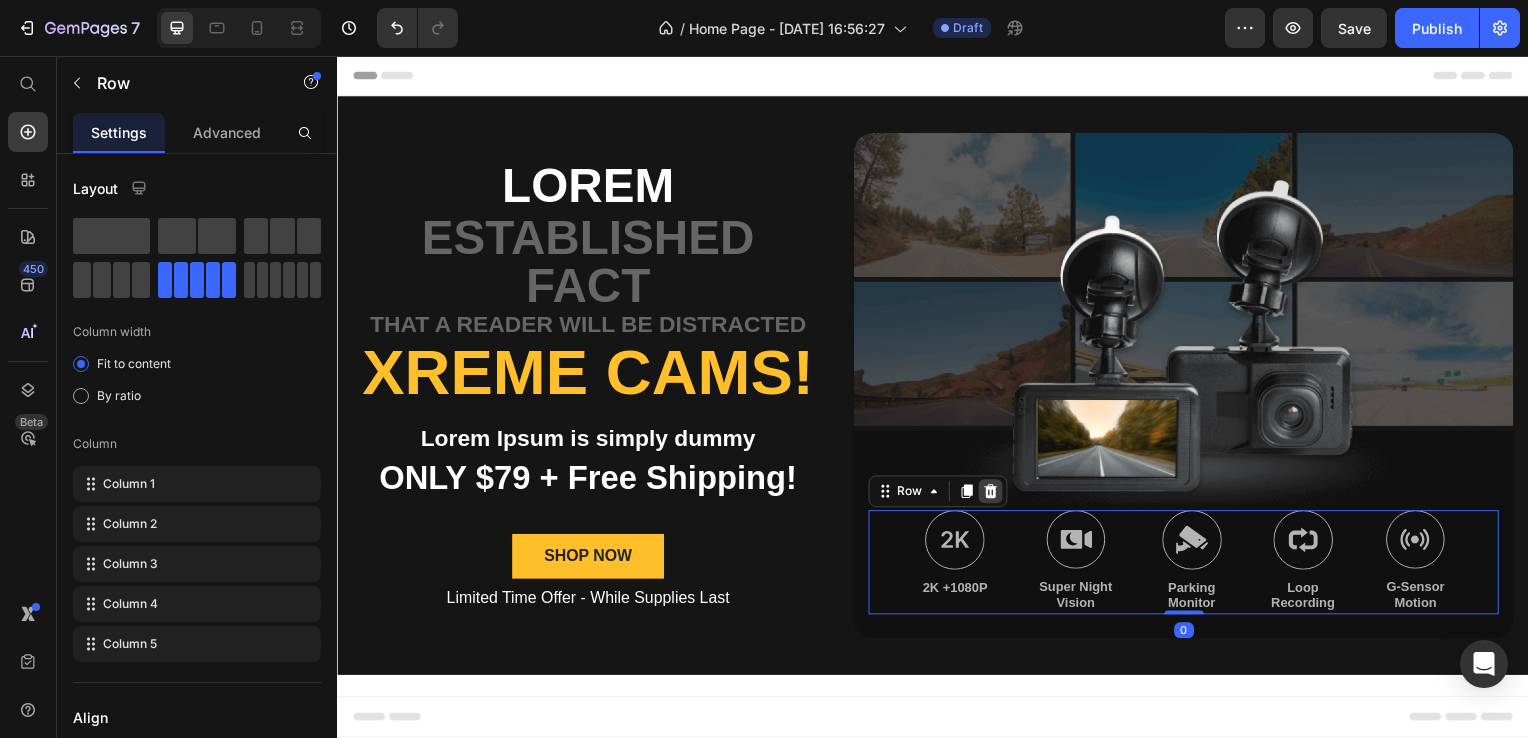 click 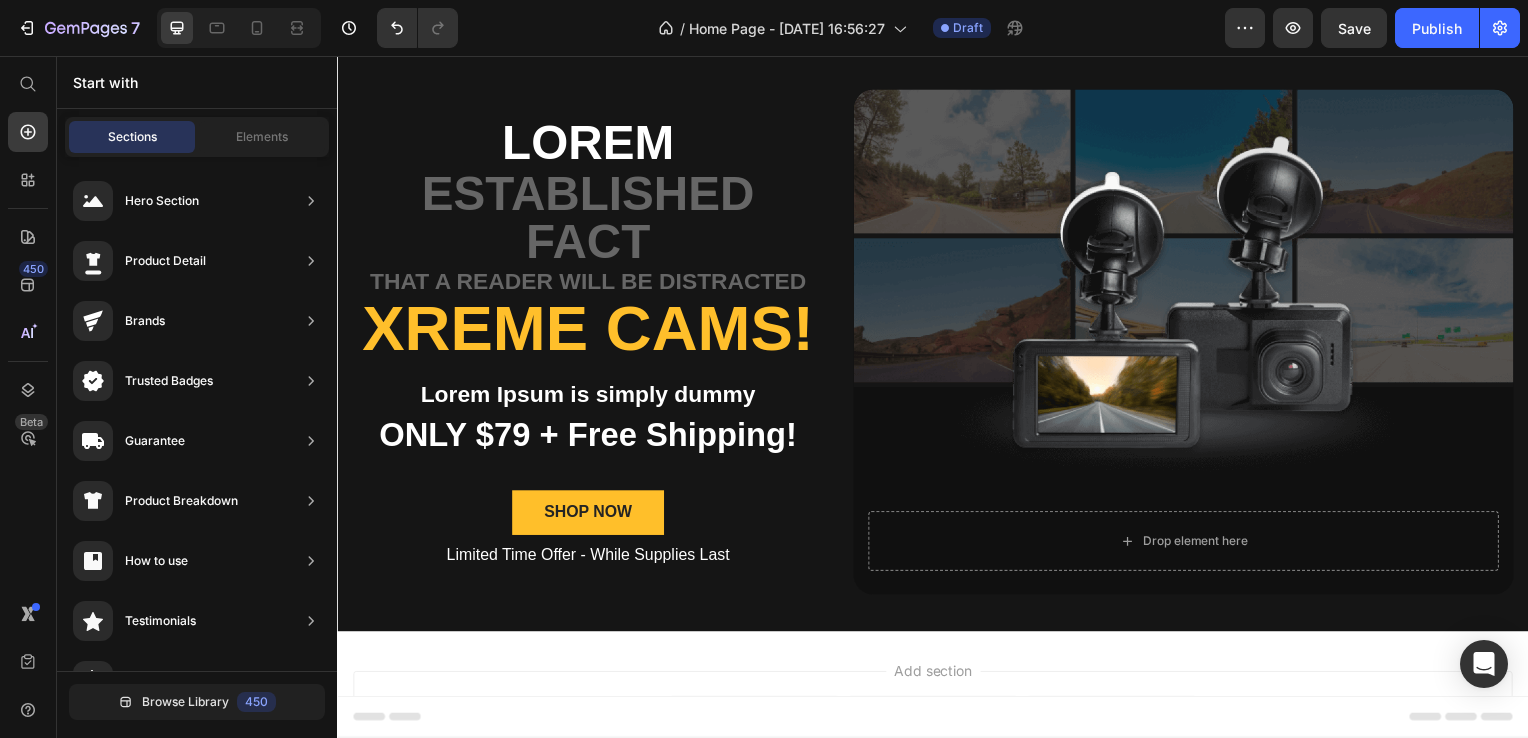 scroll, scrollTop: 0, scrollLeft: 0, axis: both 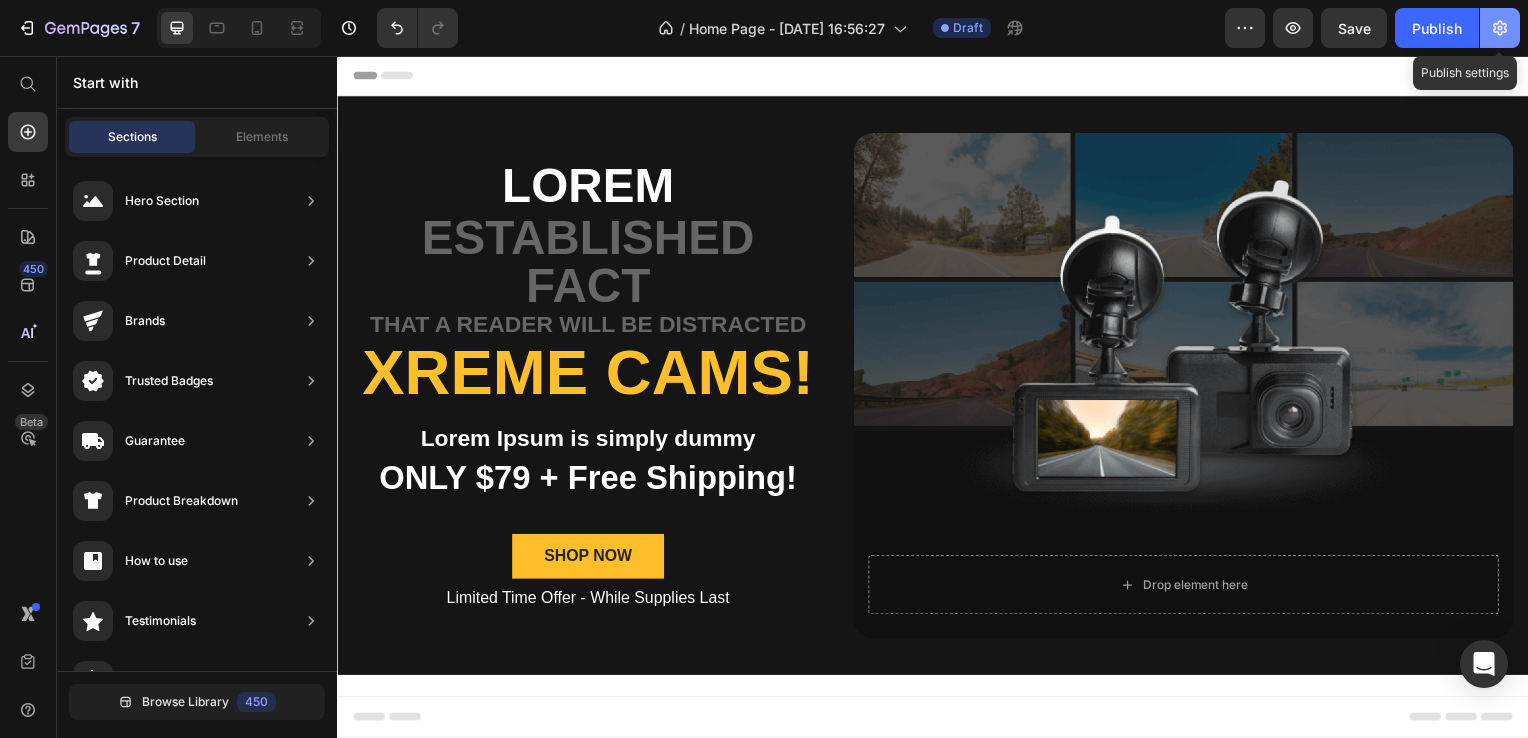 click 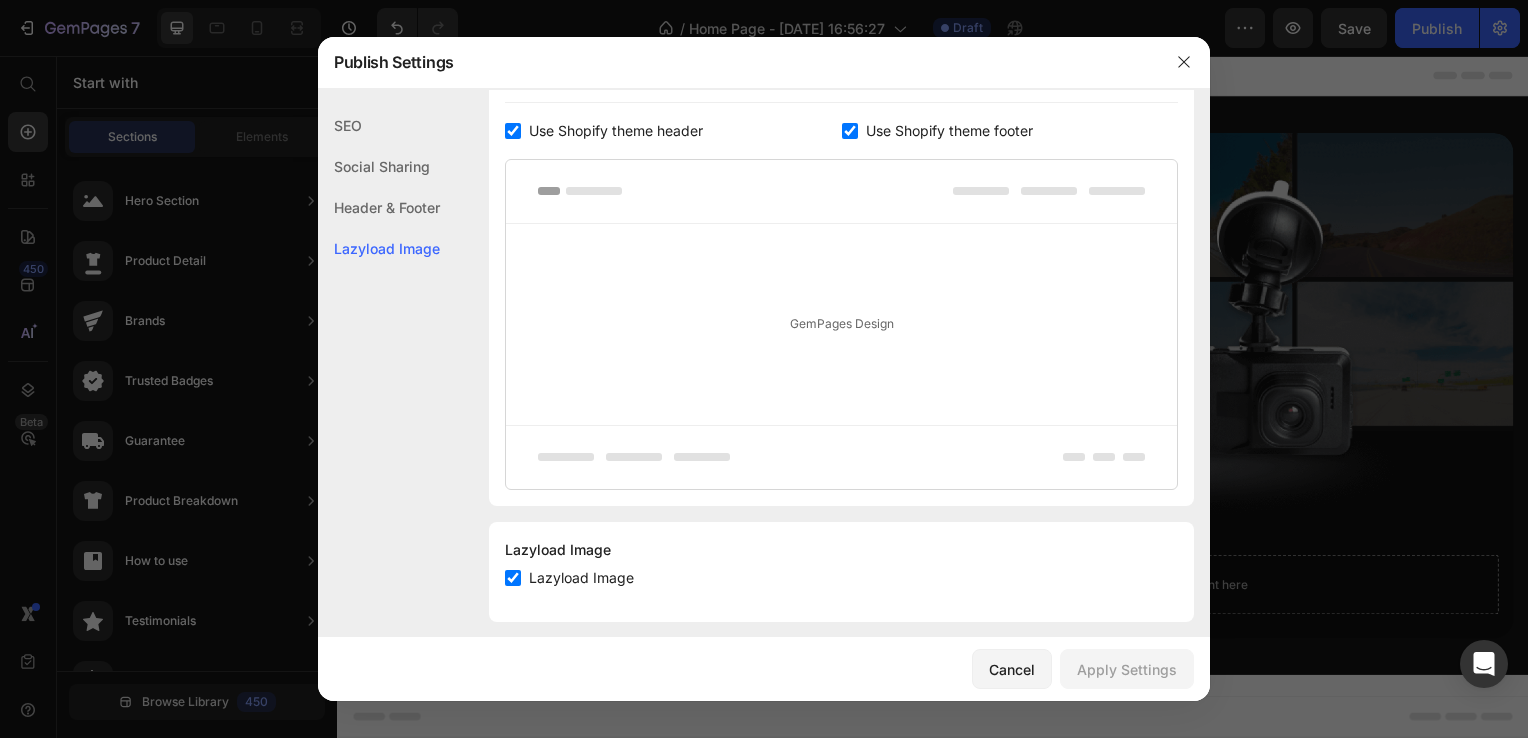 scroll, scrollTop: 370, scrollLeft: 0, axis: vertical 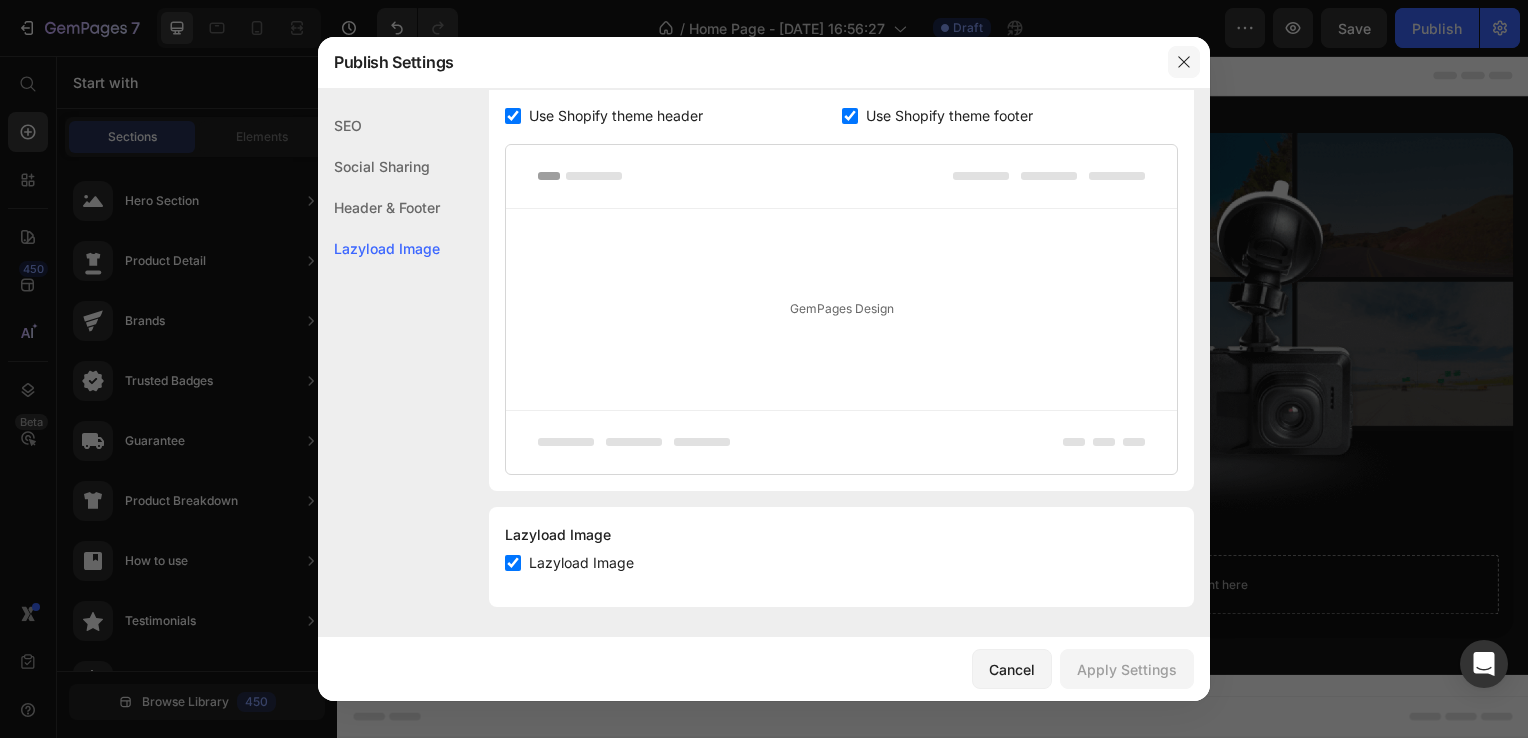 click 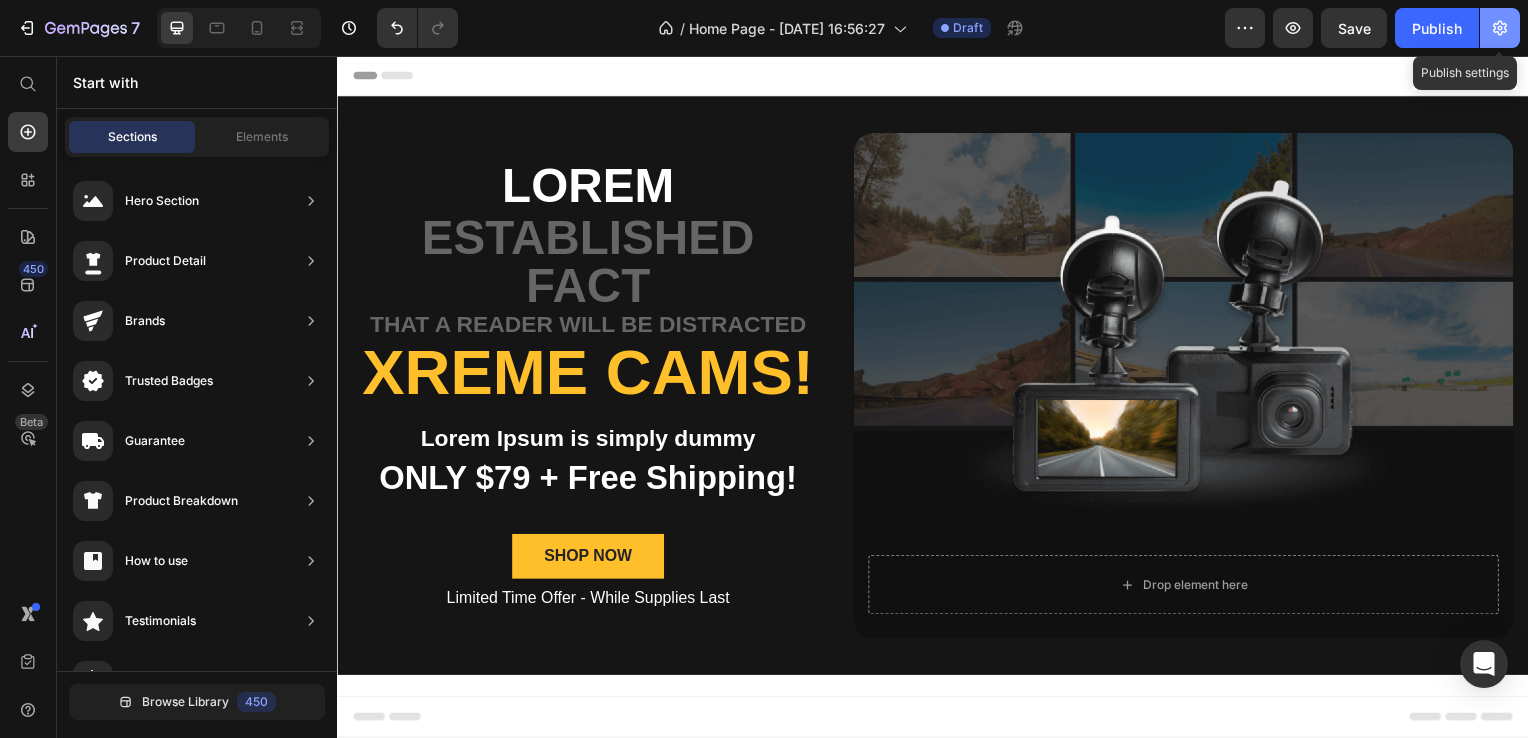 click 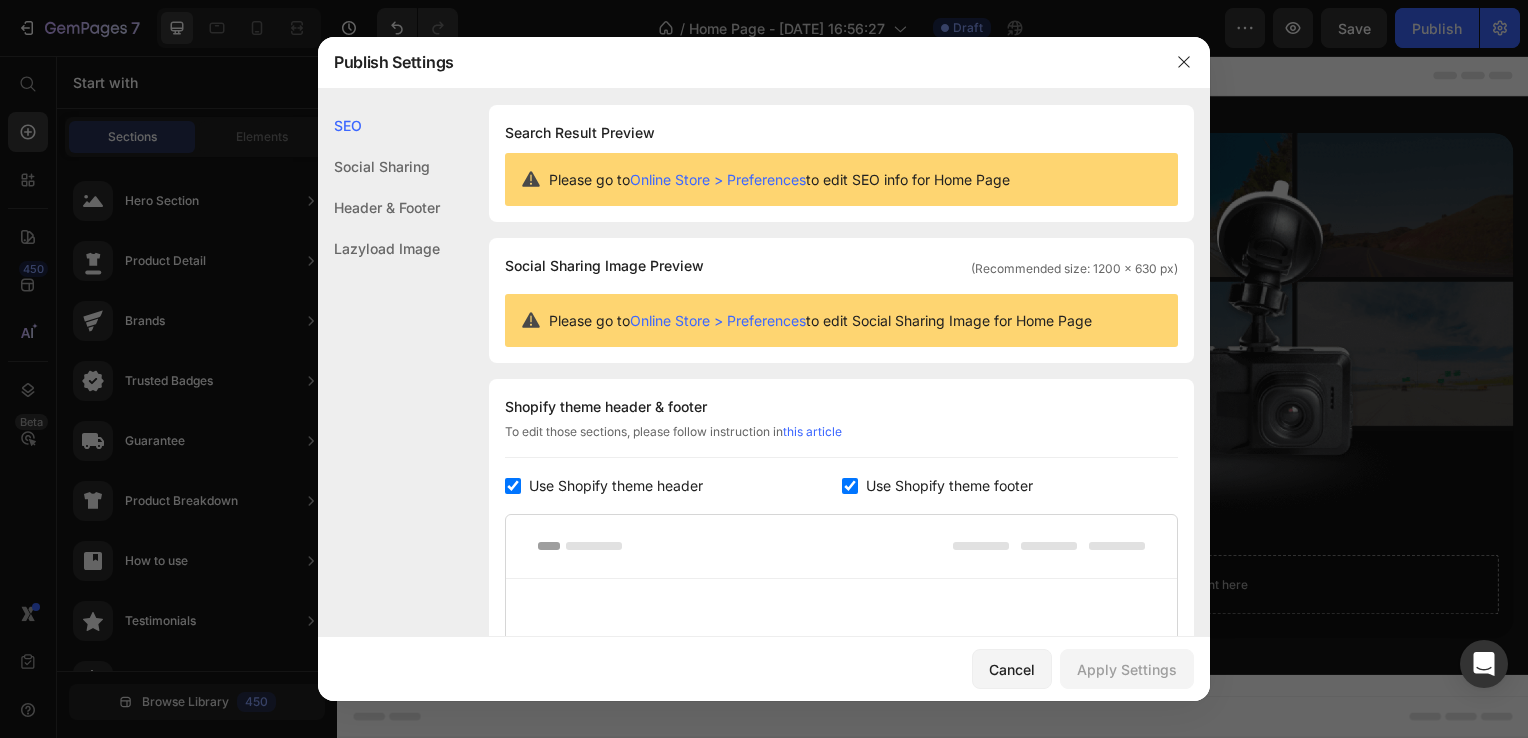 click on "Please go to  Online Store > Preferences  to edit SEO info for Home Page" at bounding box center (841, 179) 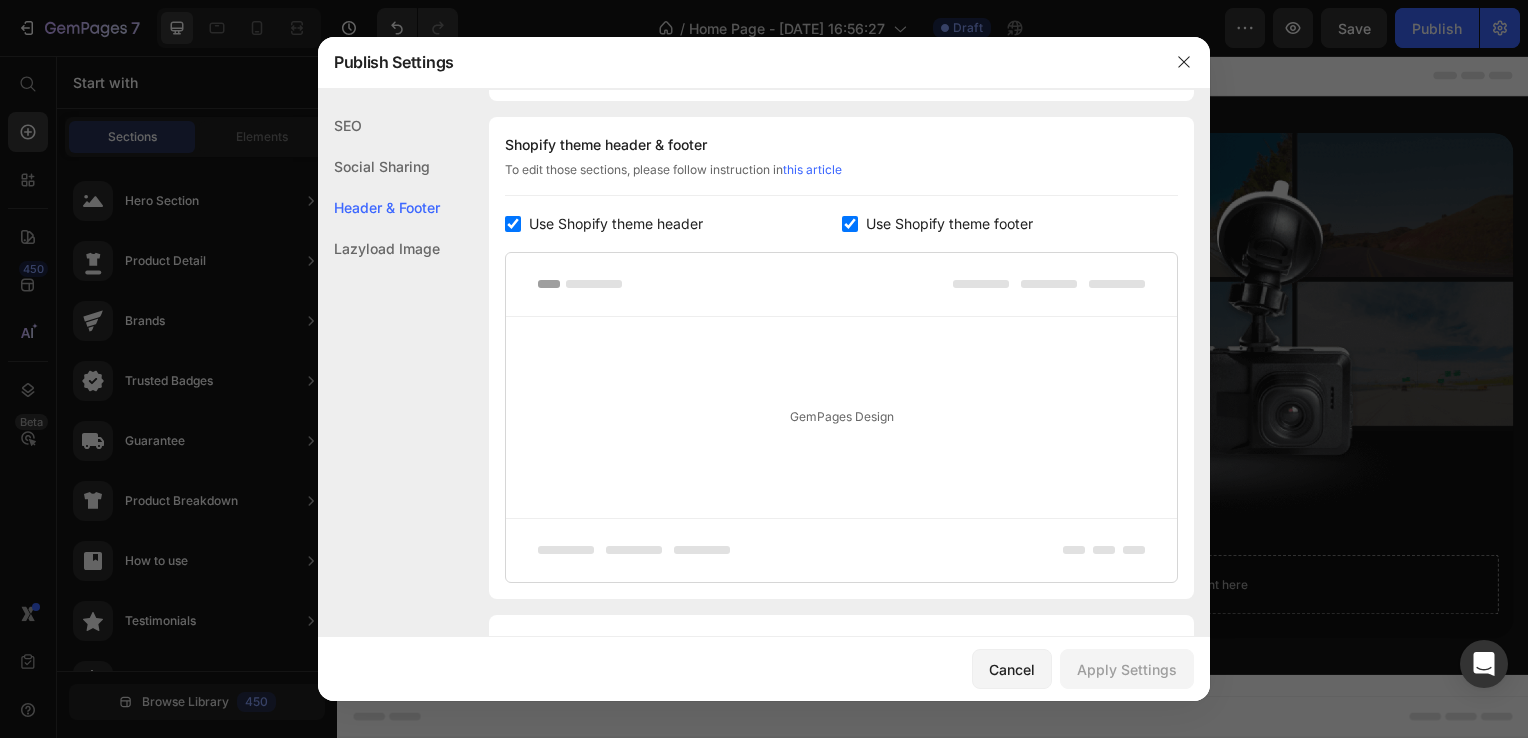 scroll, scrollTop: 370, scrollLeft: 0, axis: vertical 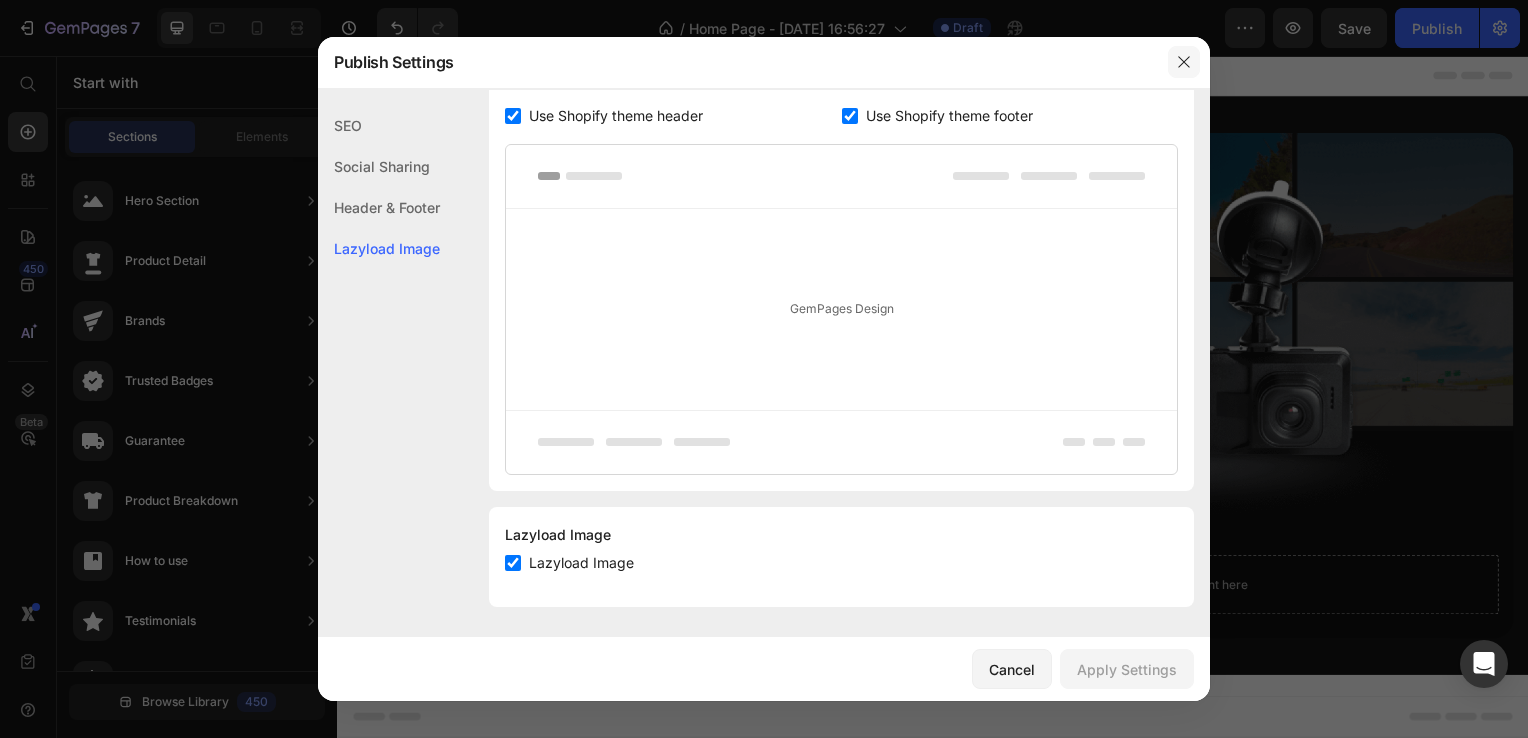 click 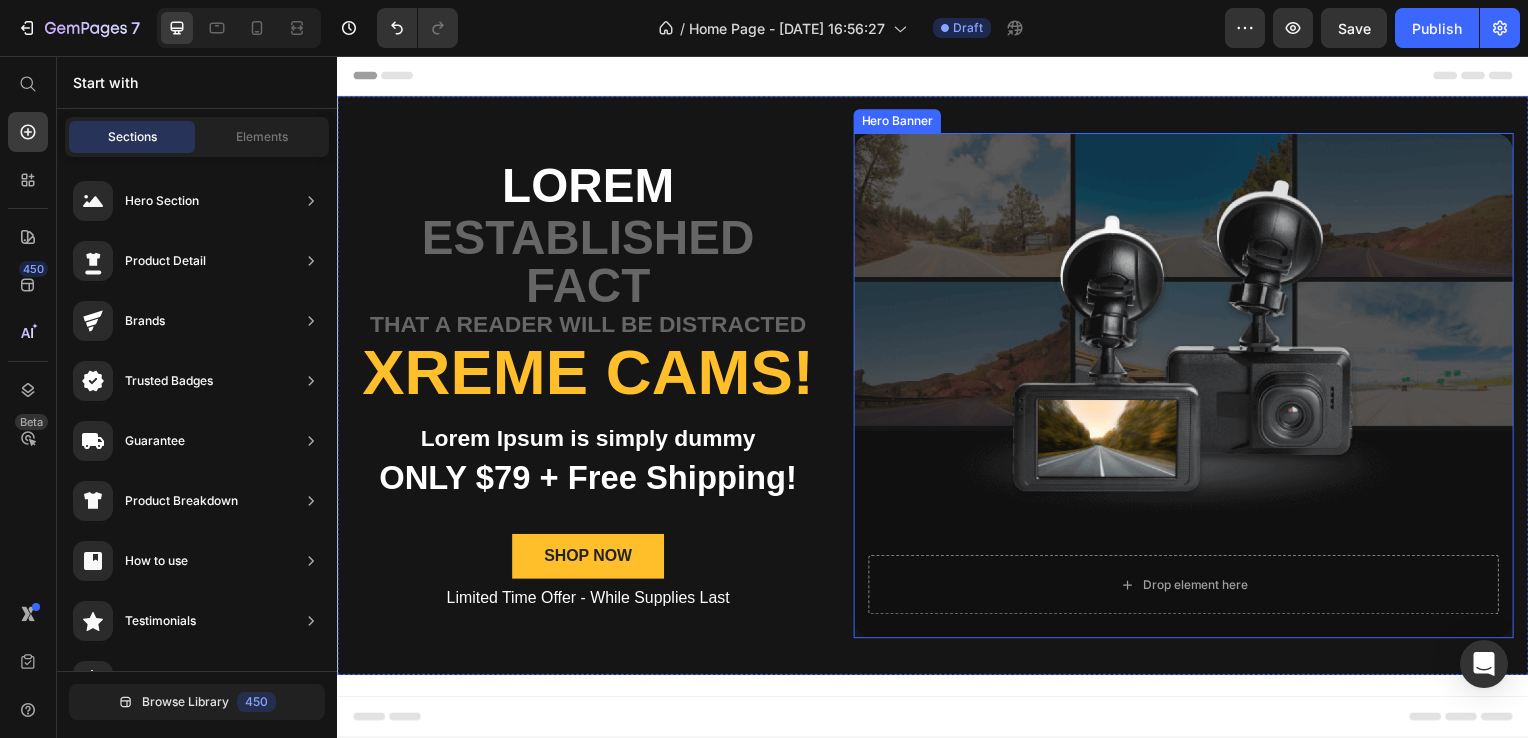 scroll, scrollTop: 176, scrollLeft: 0, axis: vertical 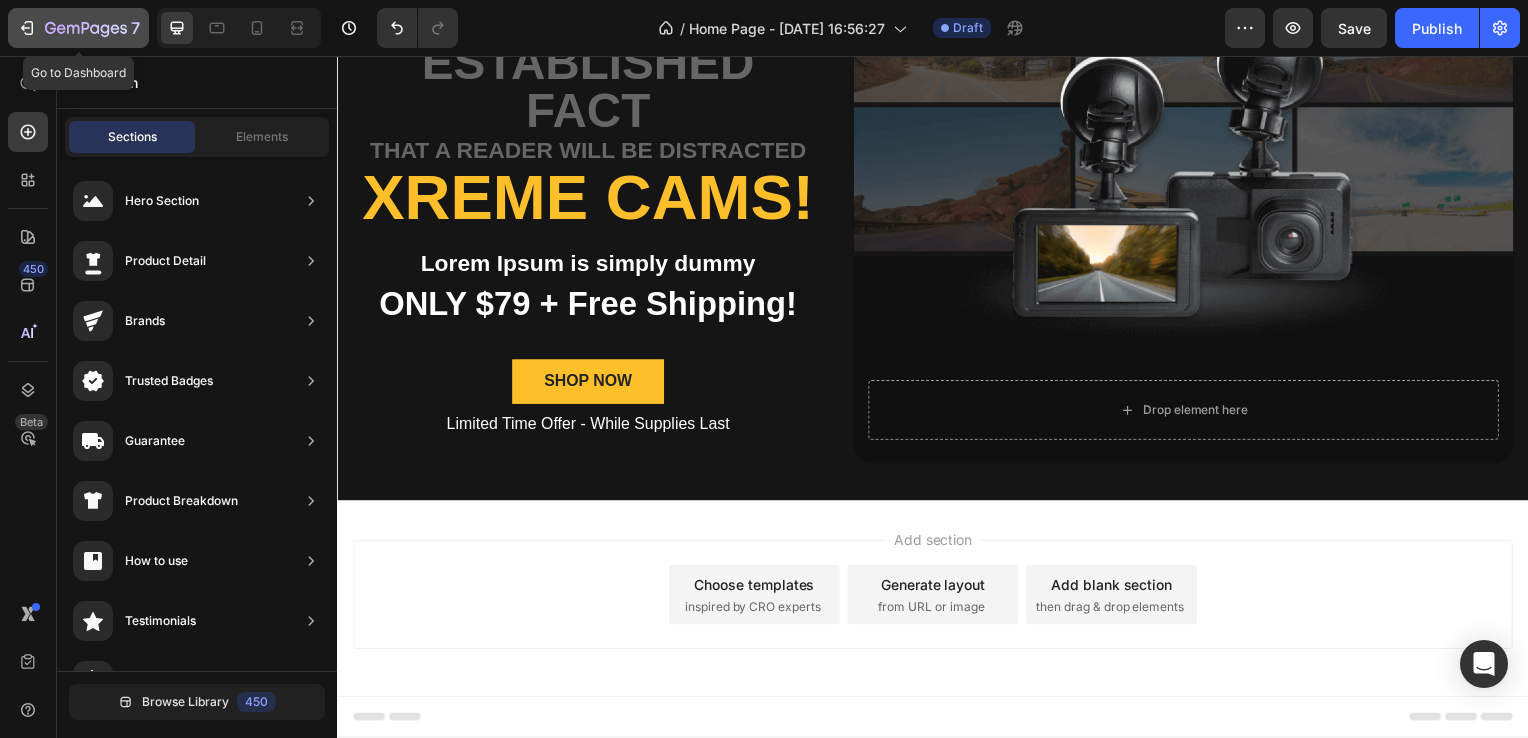 click on "7" at bounding box center [78, 28] 